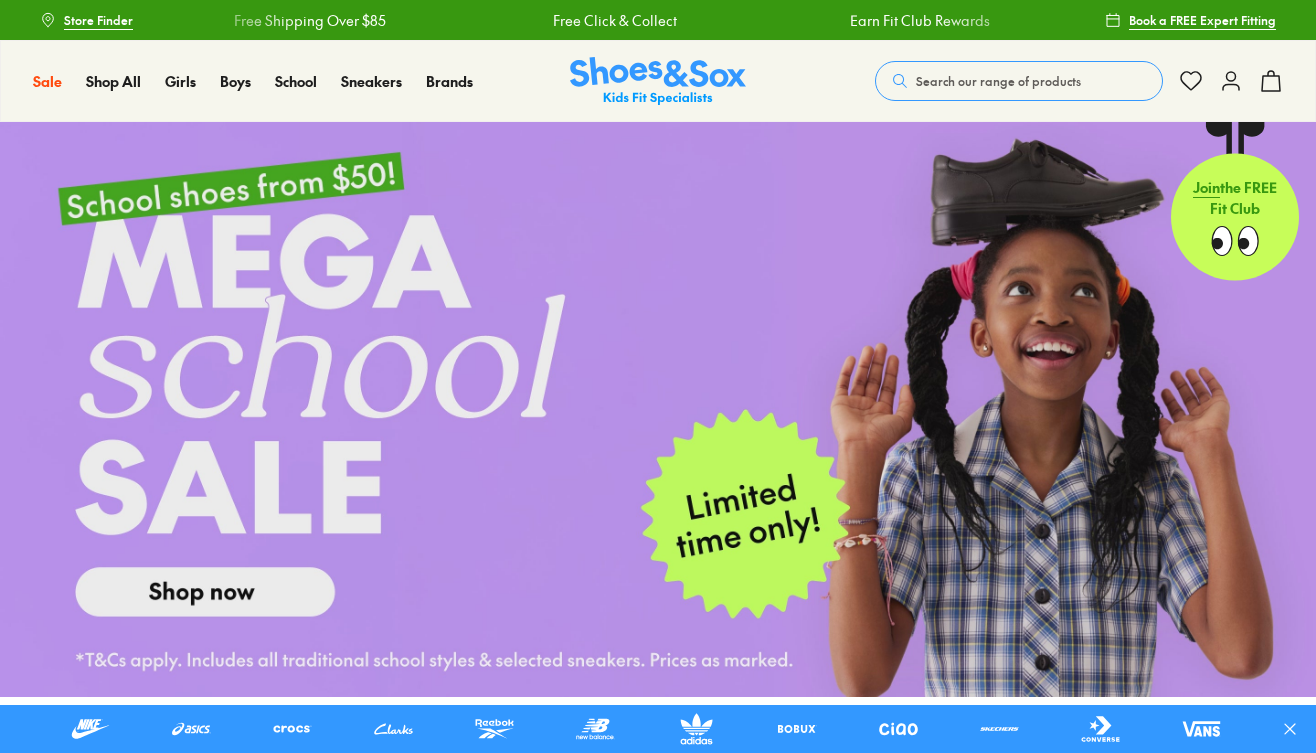 scroll, scrollTop: 0, scrollLeft: 0, axis: both 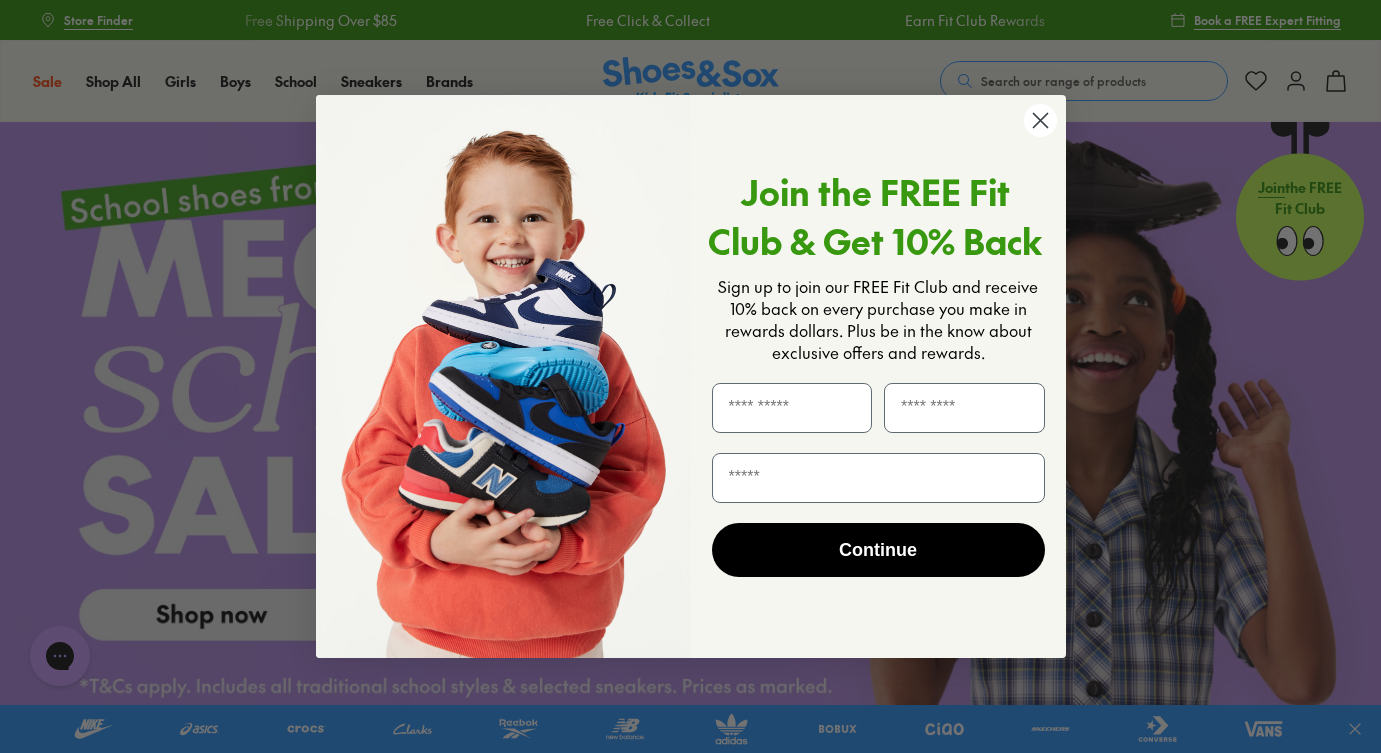 click 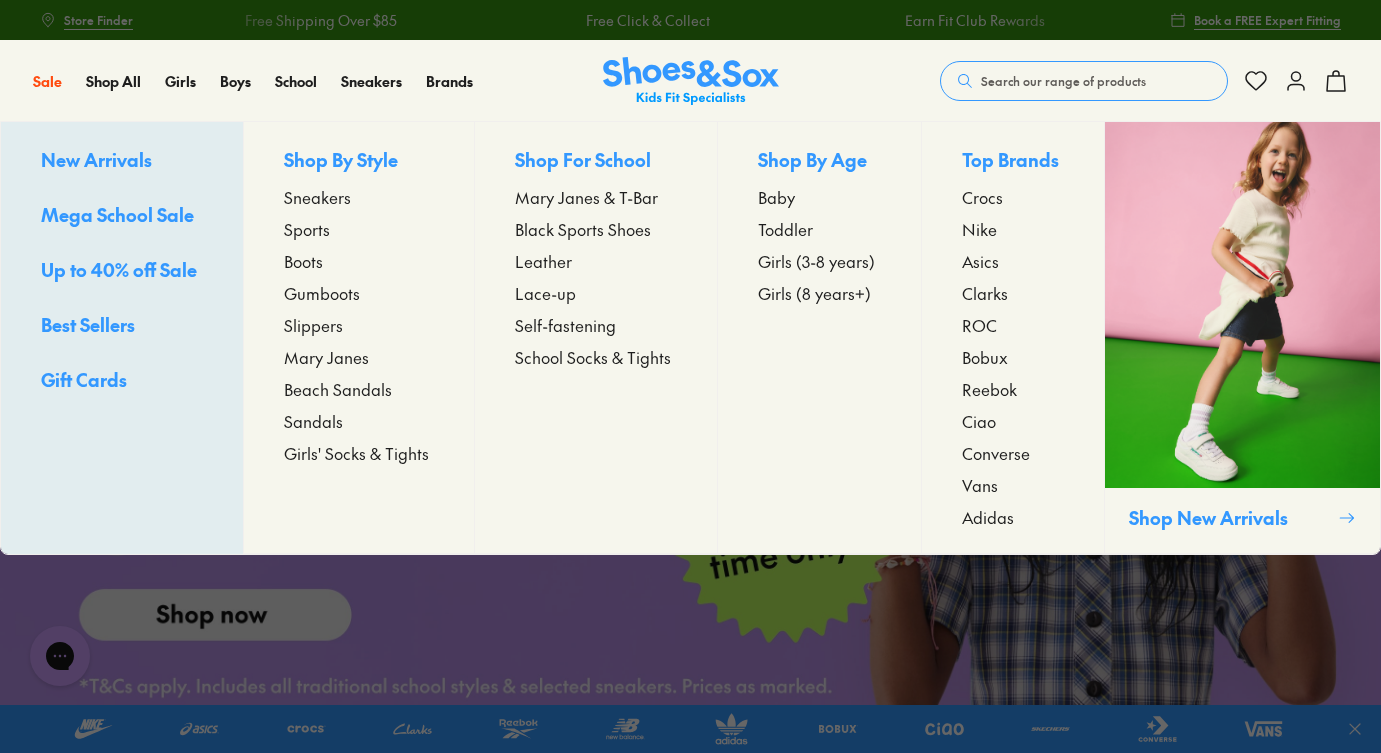 click on "Sports" at bounding box center (307, 229) 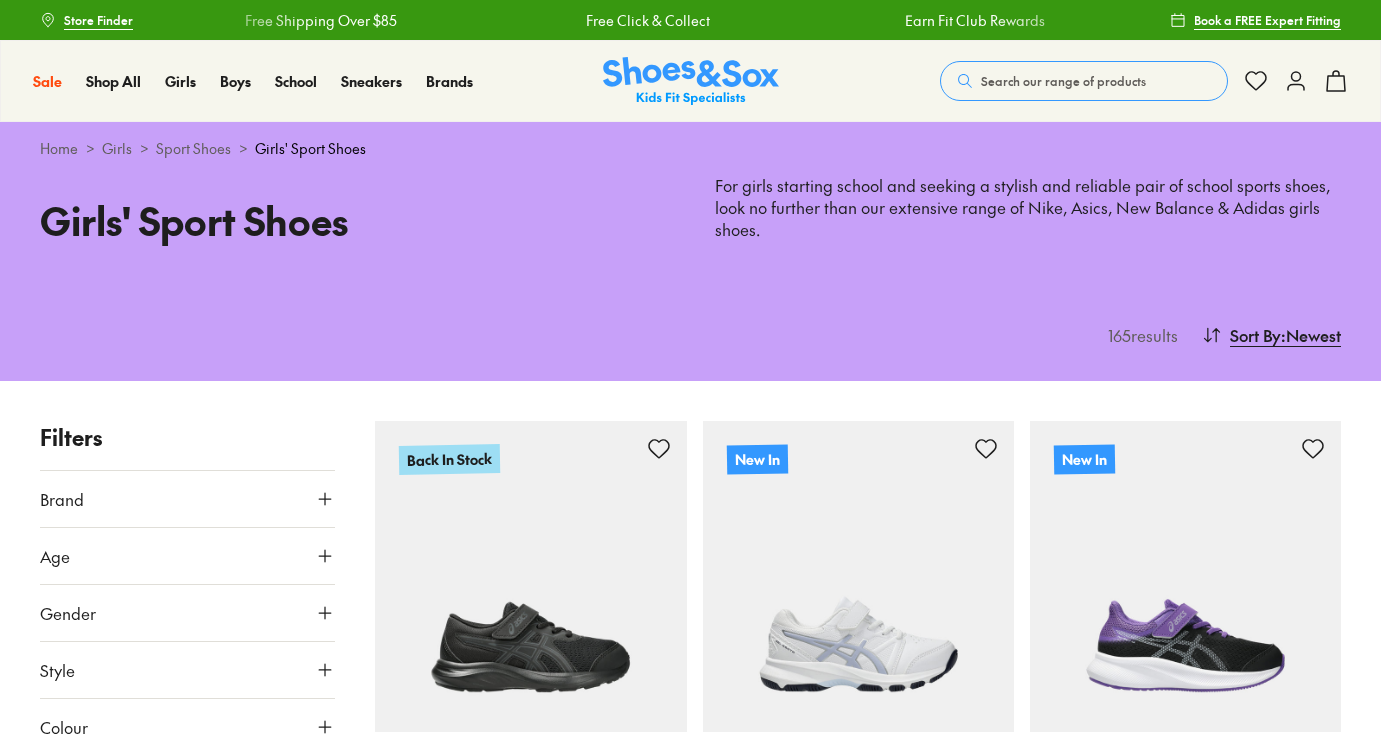 scroll, scrollTop: 0, scrollLeft: 0, axis: both 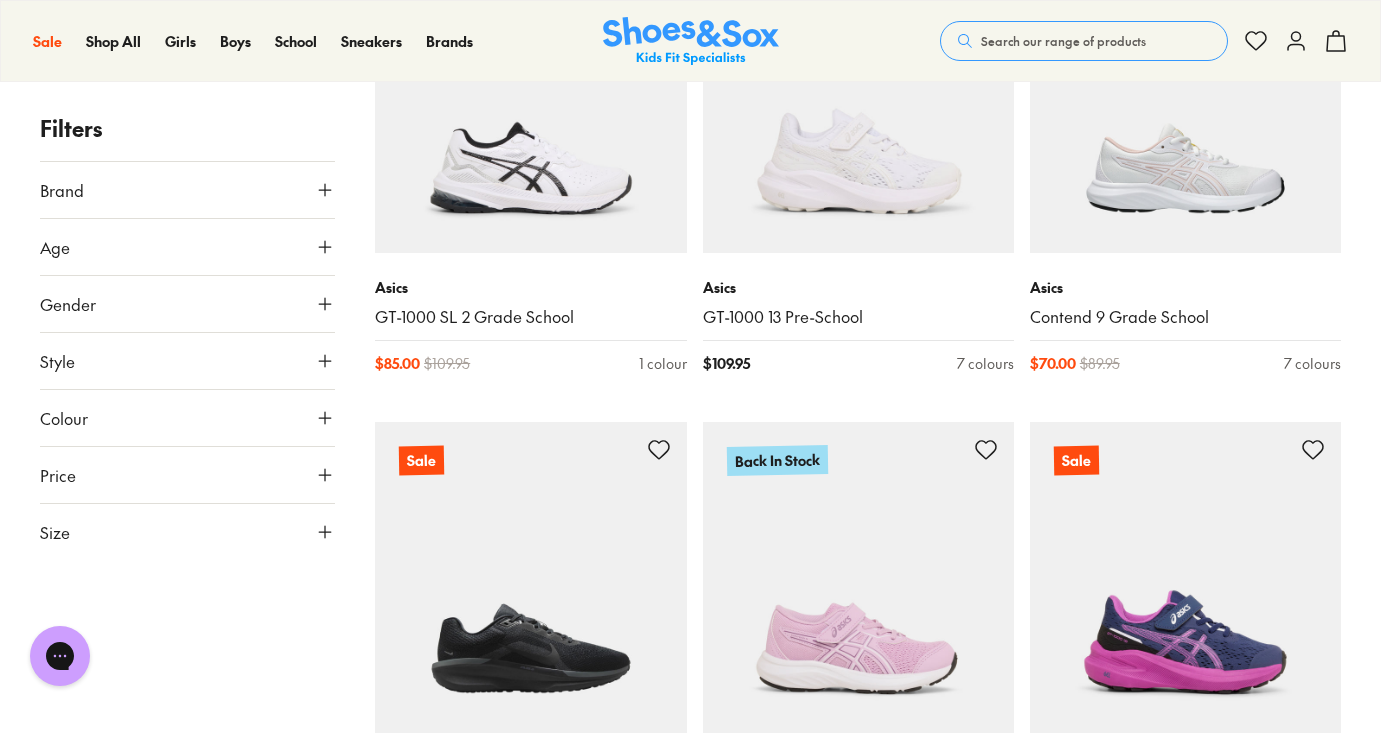 click 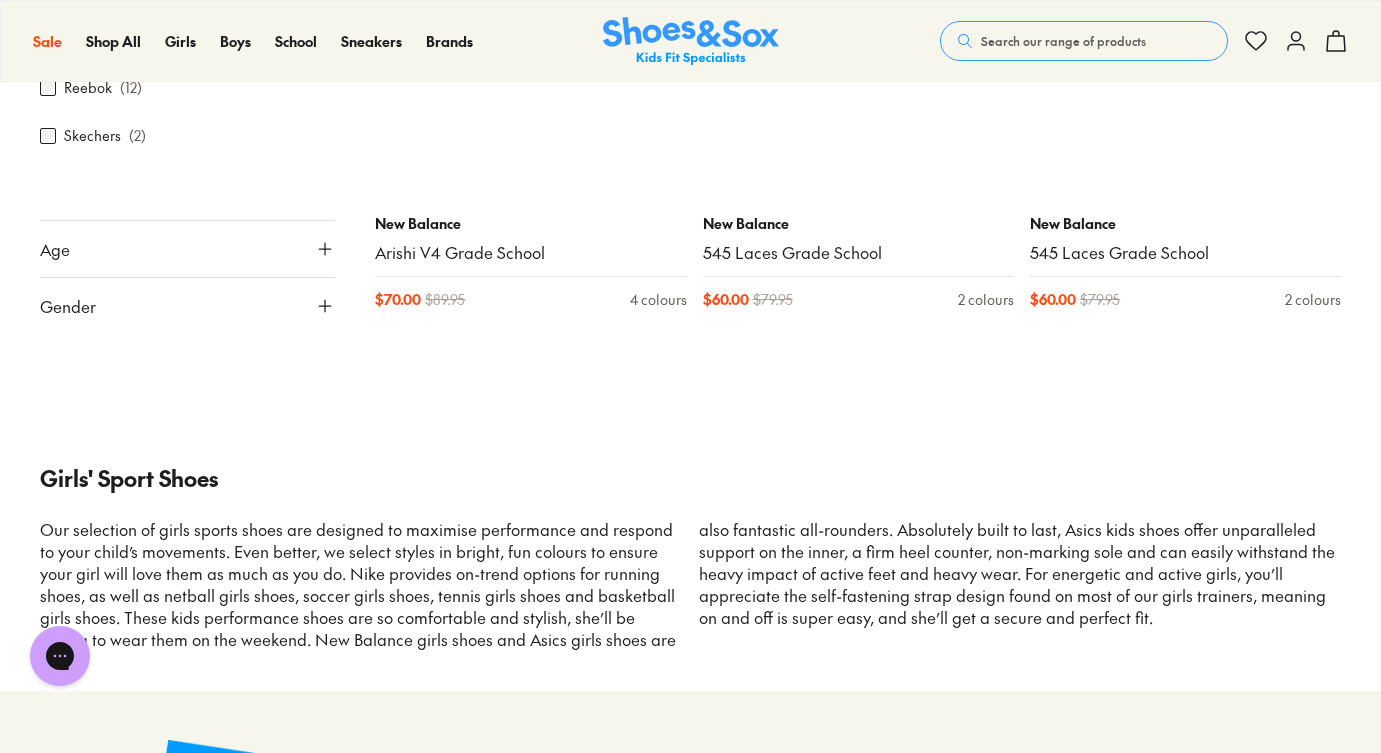 scroll, scrollTop: 3926, scrollLeft: 0, axis: vertical 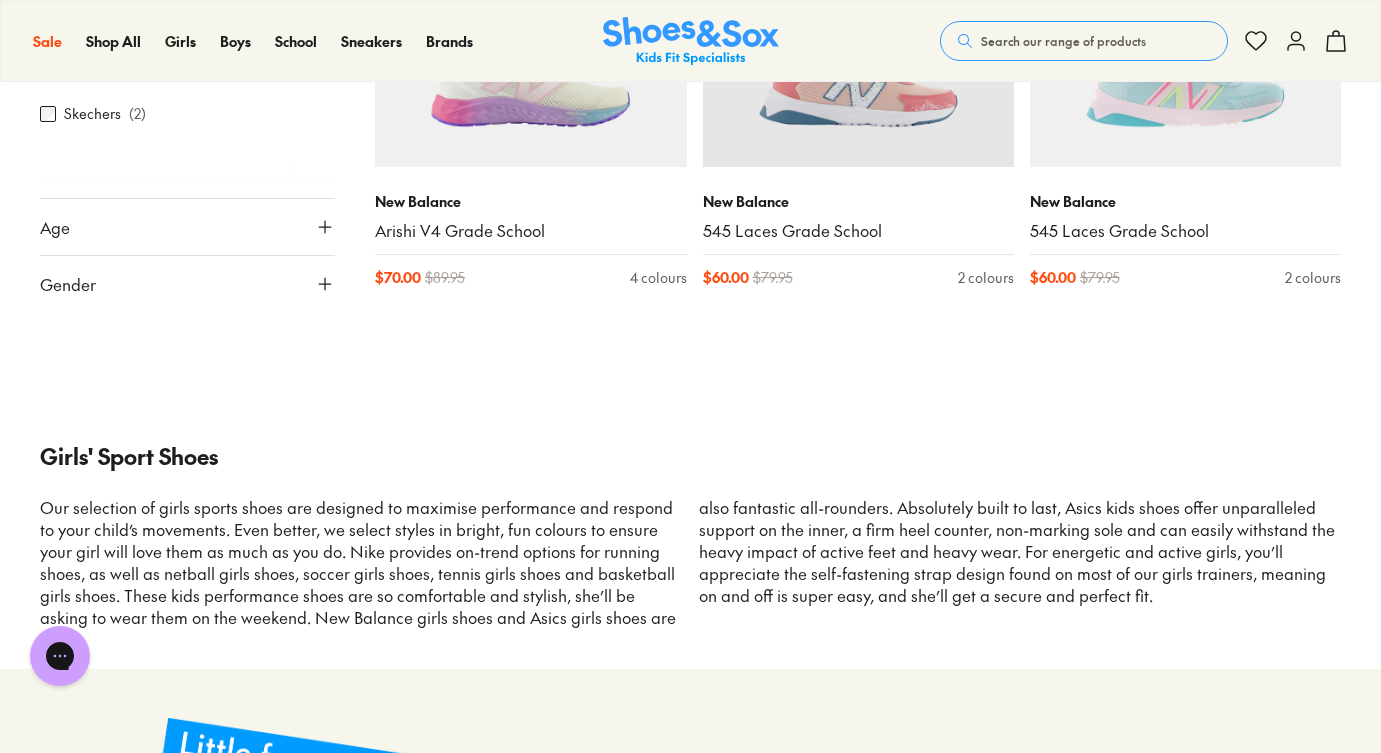click 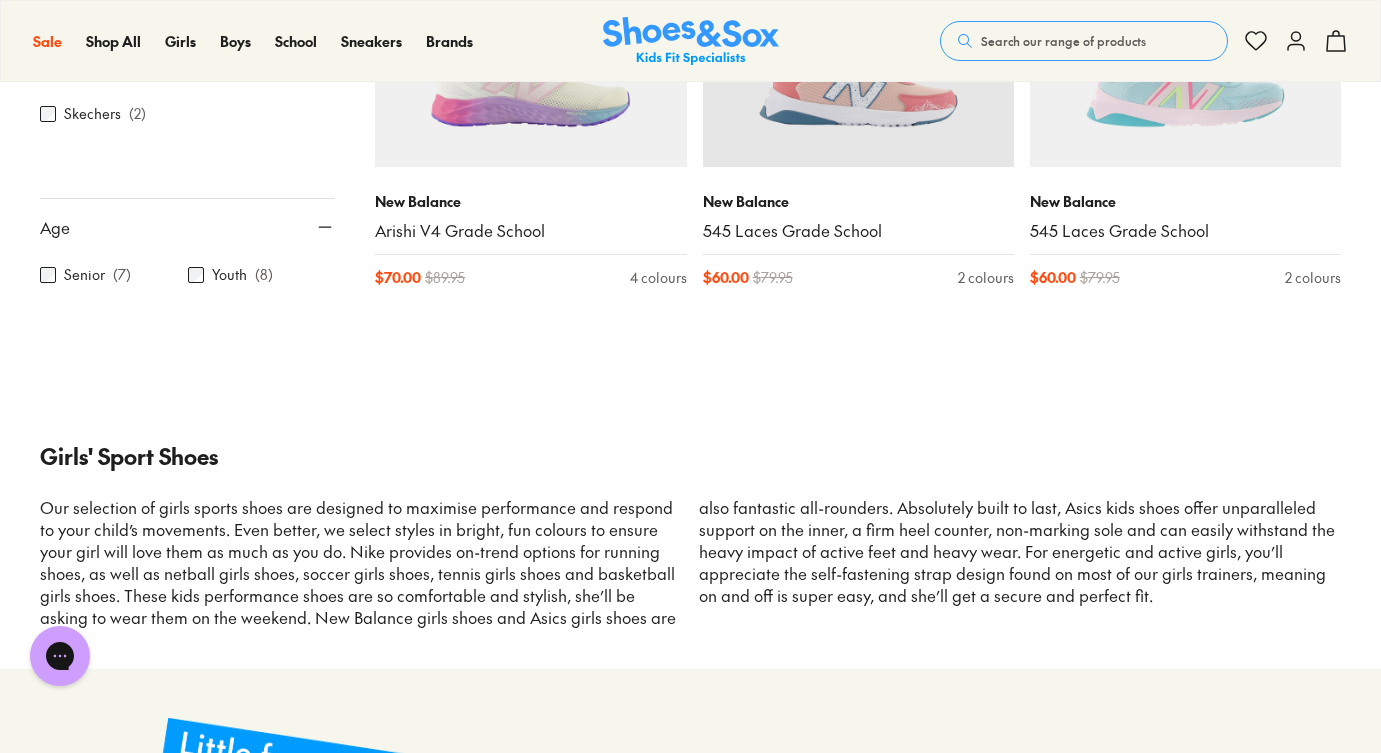 click 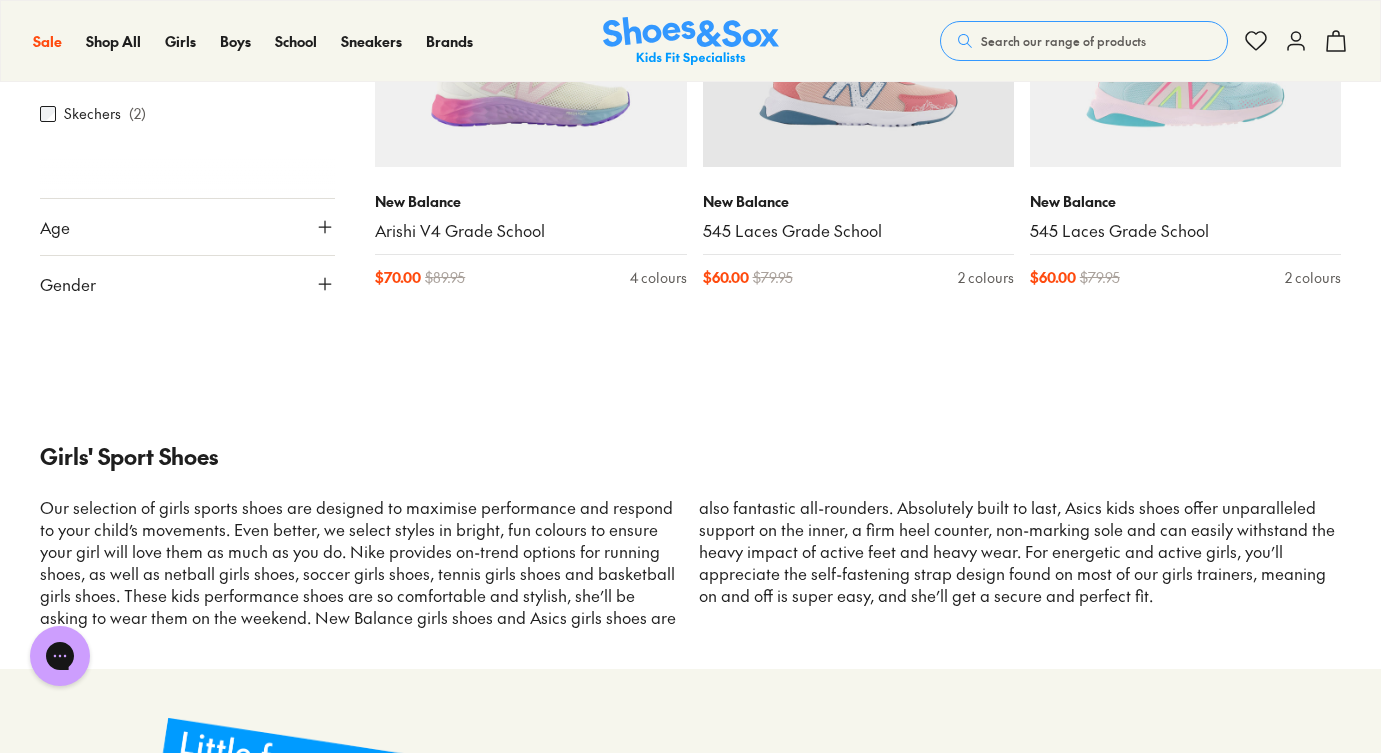 scroll, scrollTop: 3916, scrollLeft: 0, axis: vertical 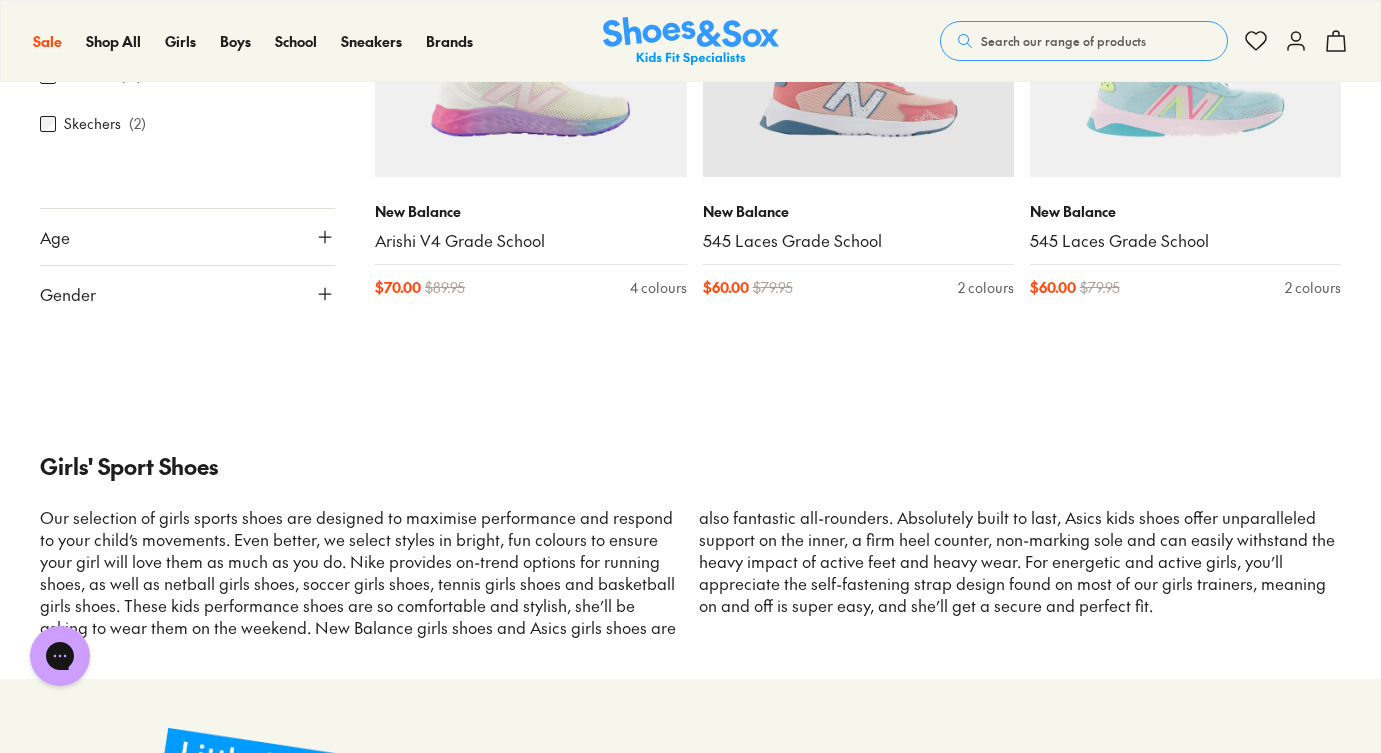click 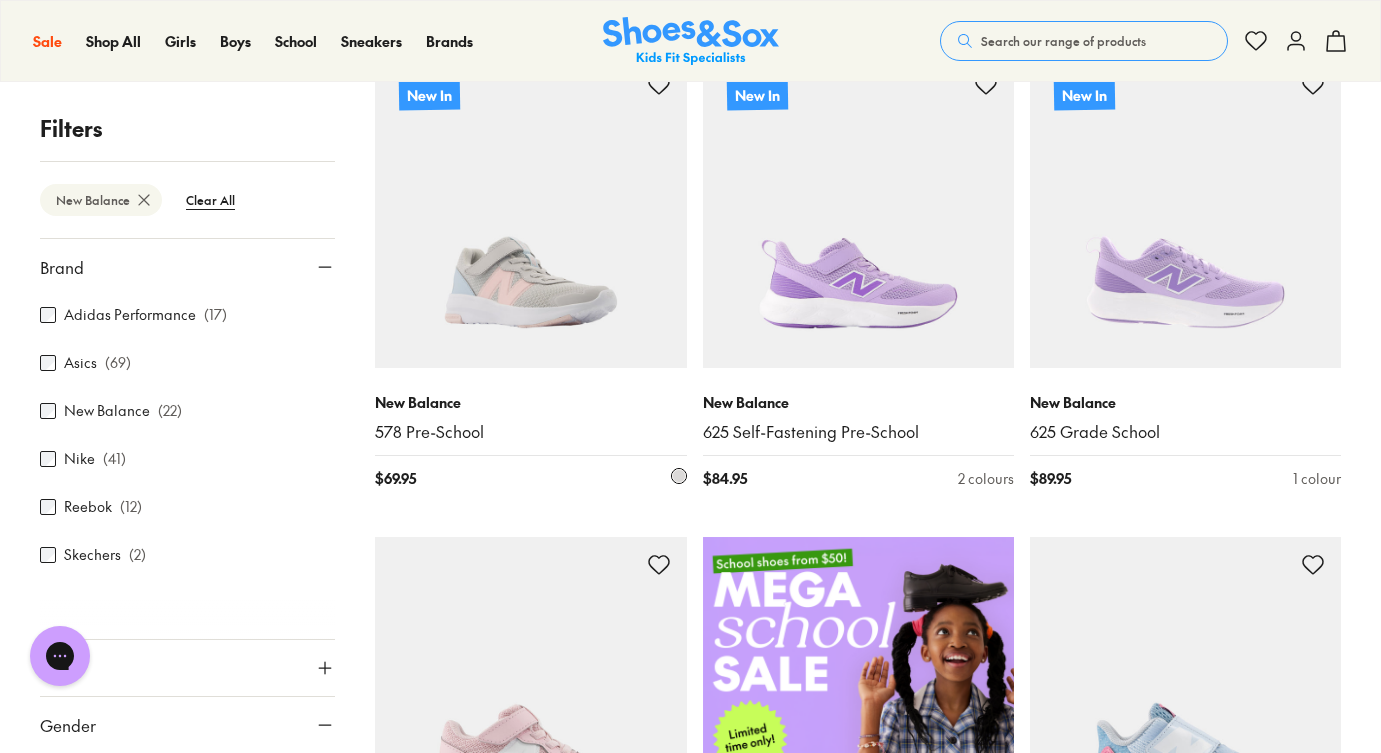 scroll, scrollTop: 342, scrollLeft: 0, axis: vertical 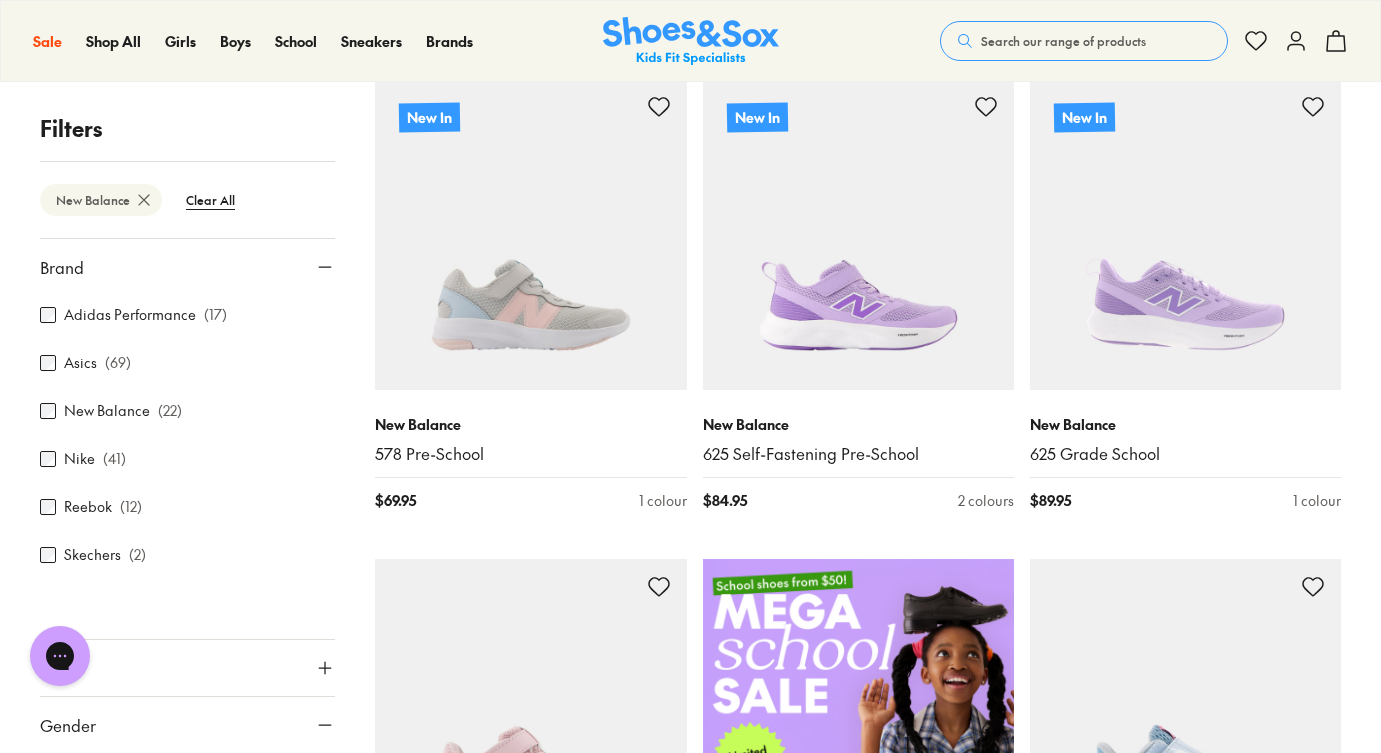 click 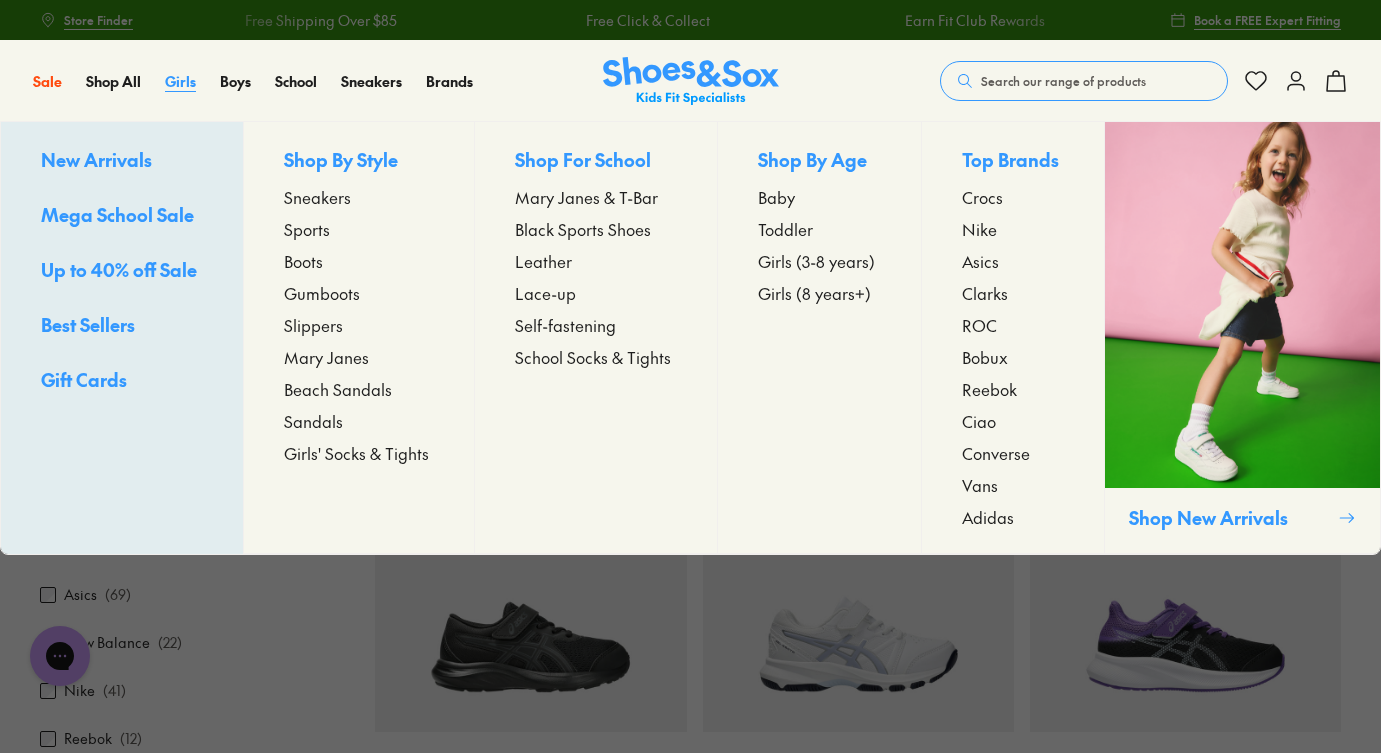 scroll, scrollTop: 0, scrollLeft: 0, axis: both 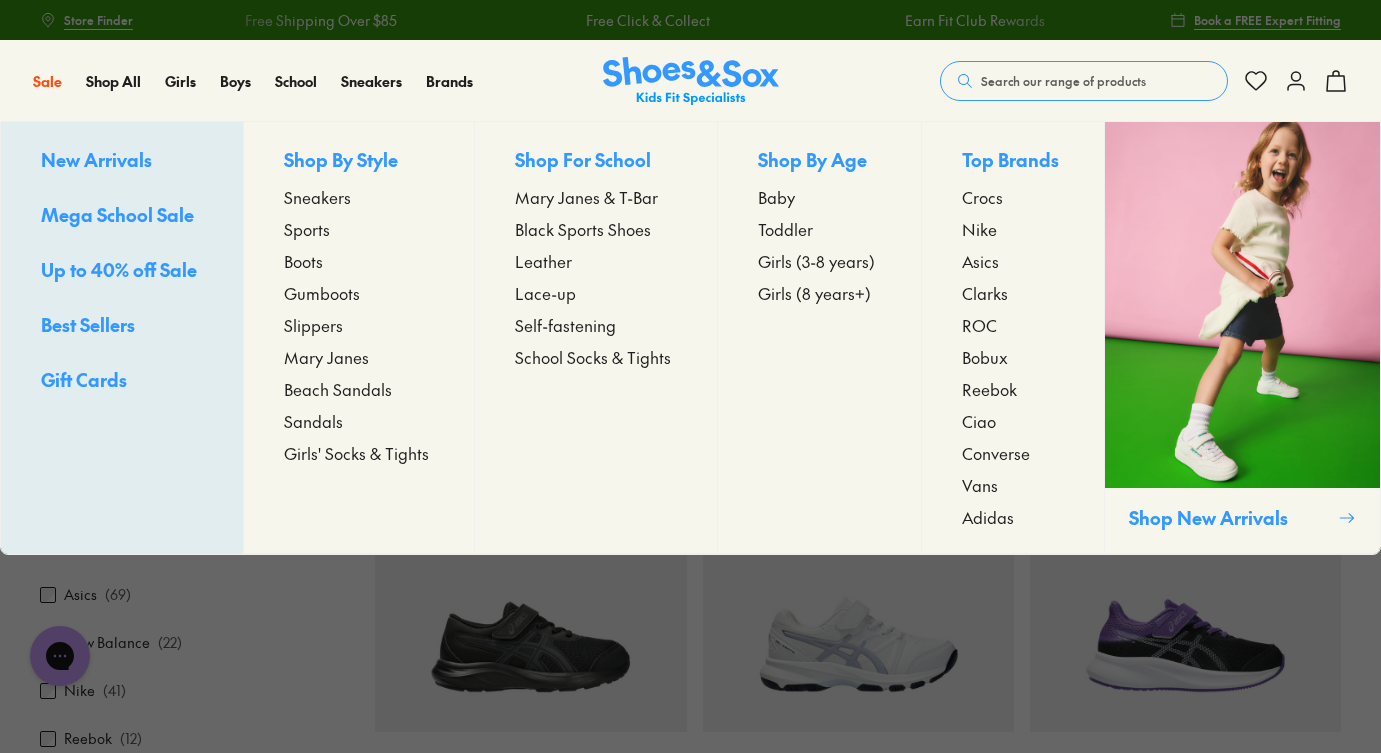 click on "Sneakers" at bounding box center [317, 197] 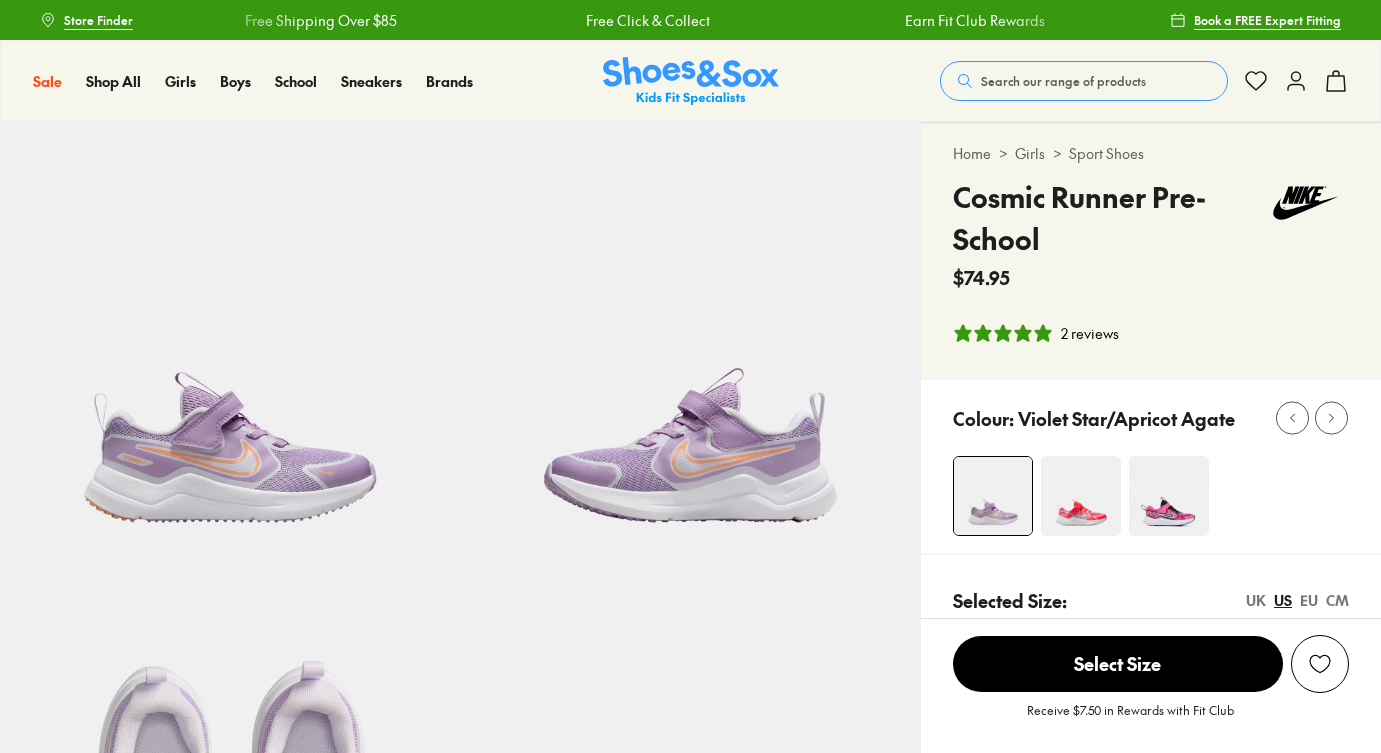 select on "*" 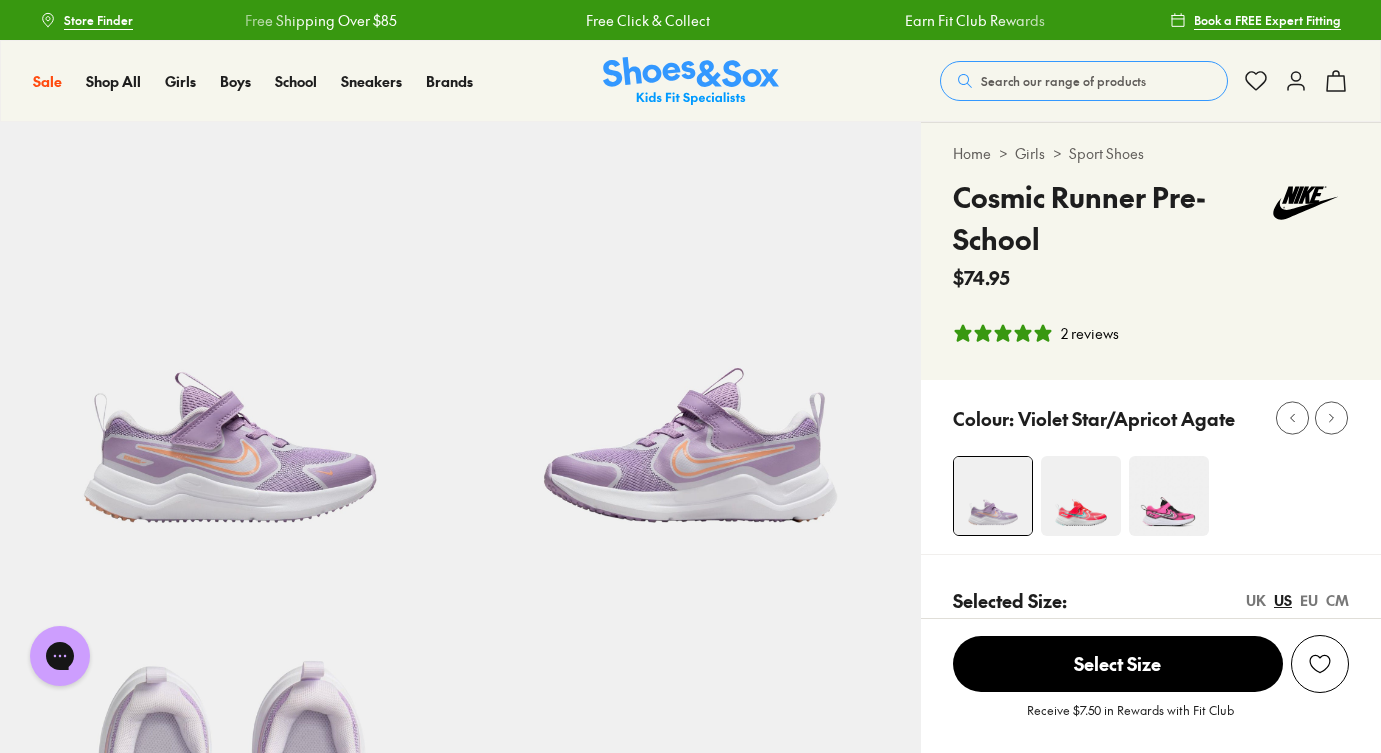 scroll, scrollTop: 0, scrollLeft: 0, axis: both 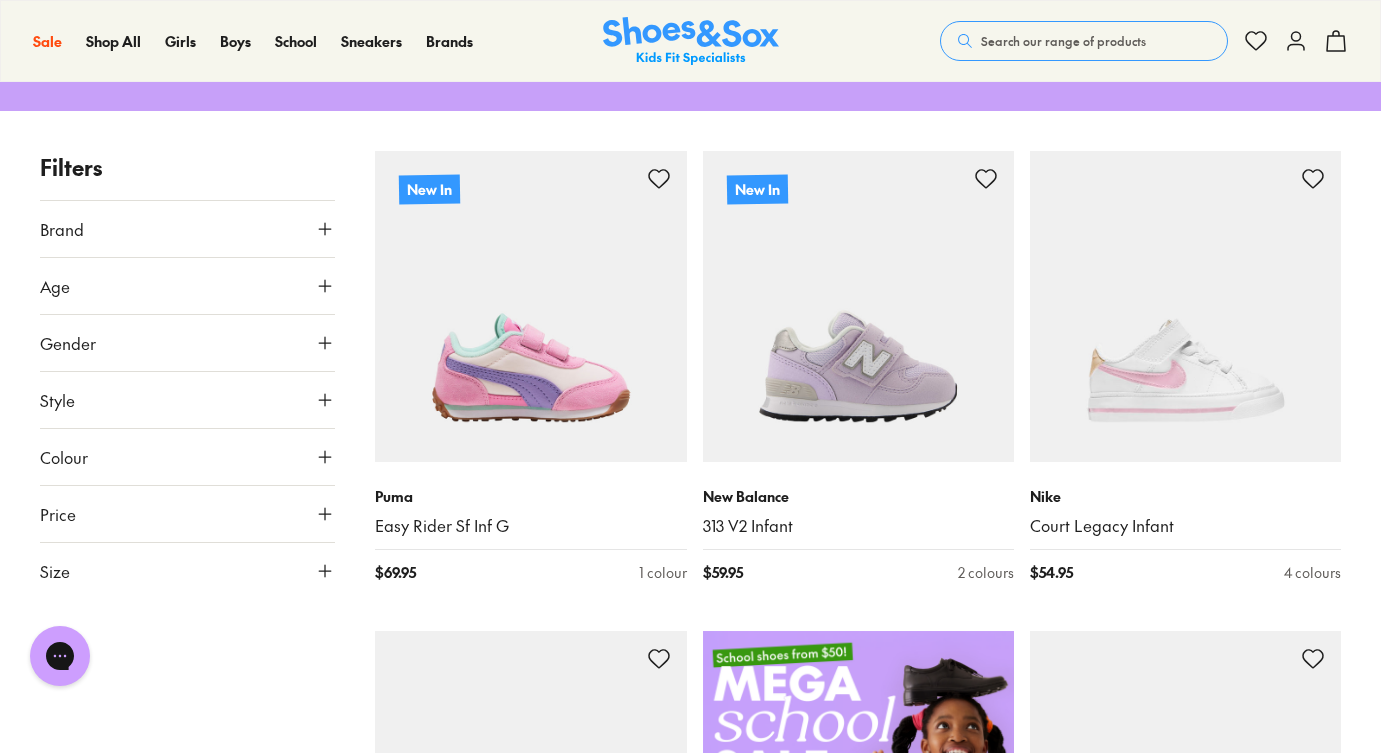 click on "Age" at bounding box center (187, 286) 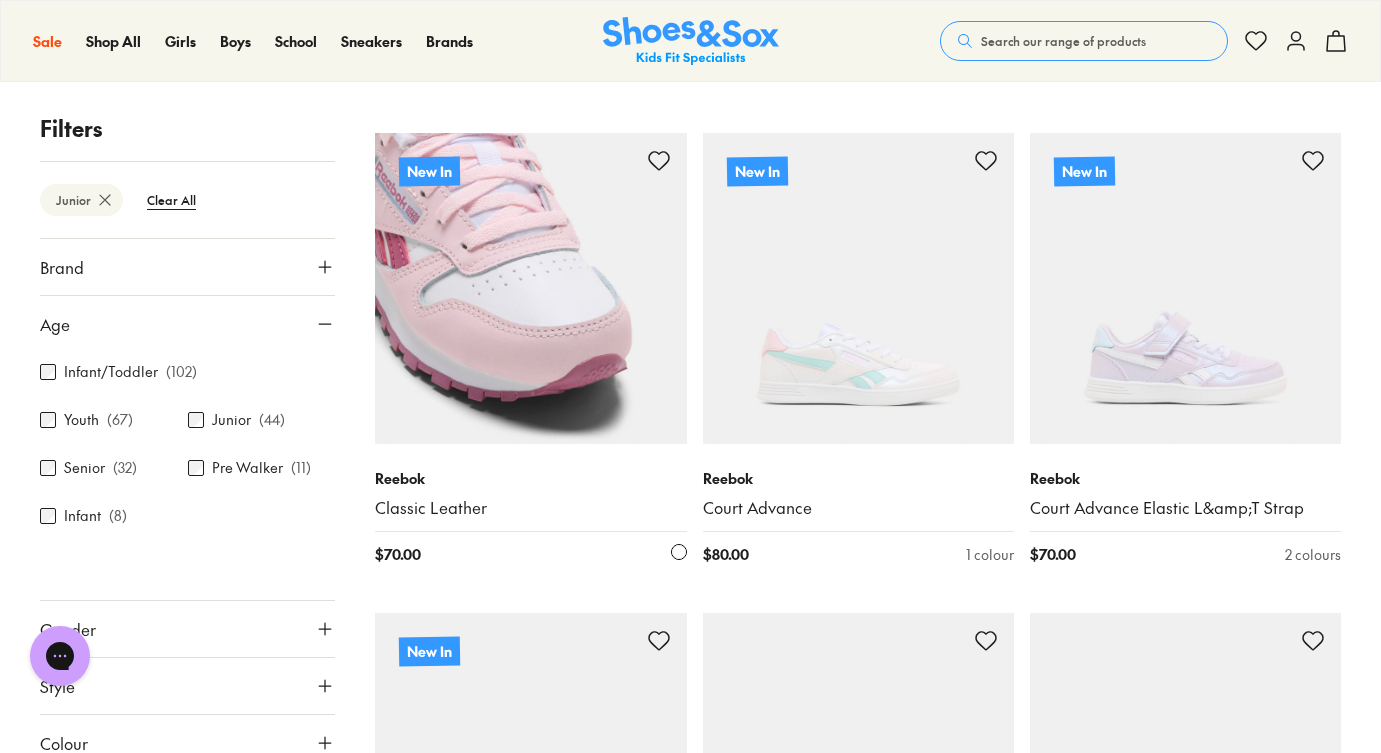 scroll, scrollTop: 2706, scrollLeft: 0, axis: vertical 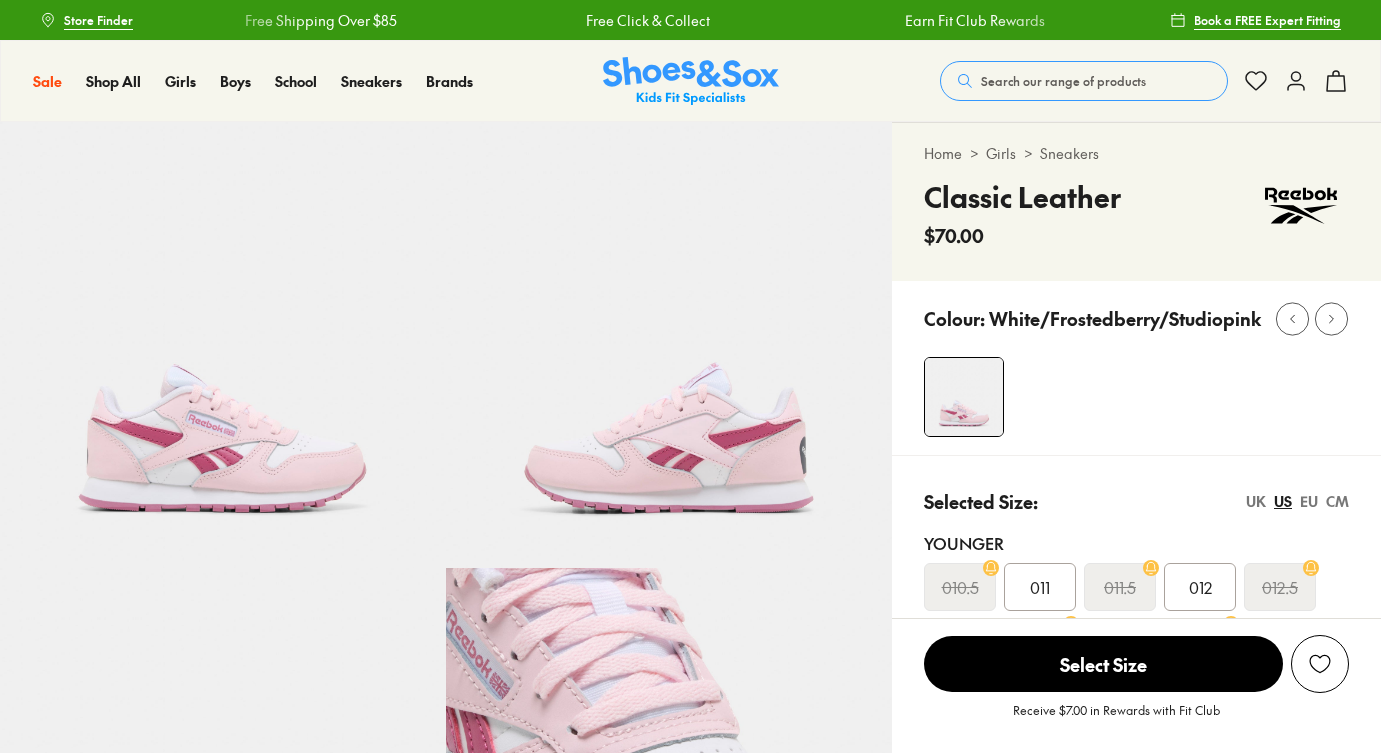 select on "*" 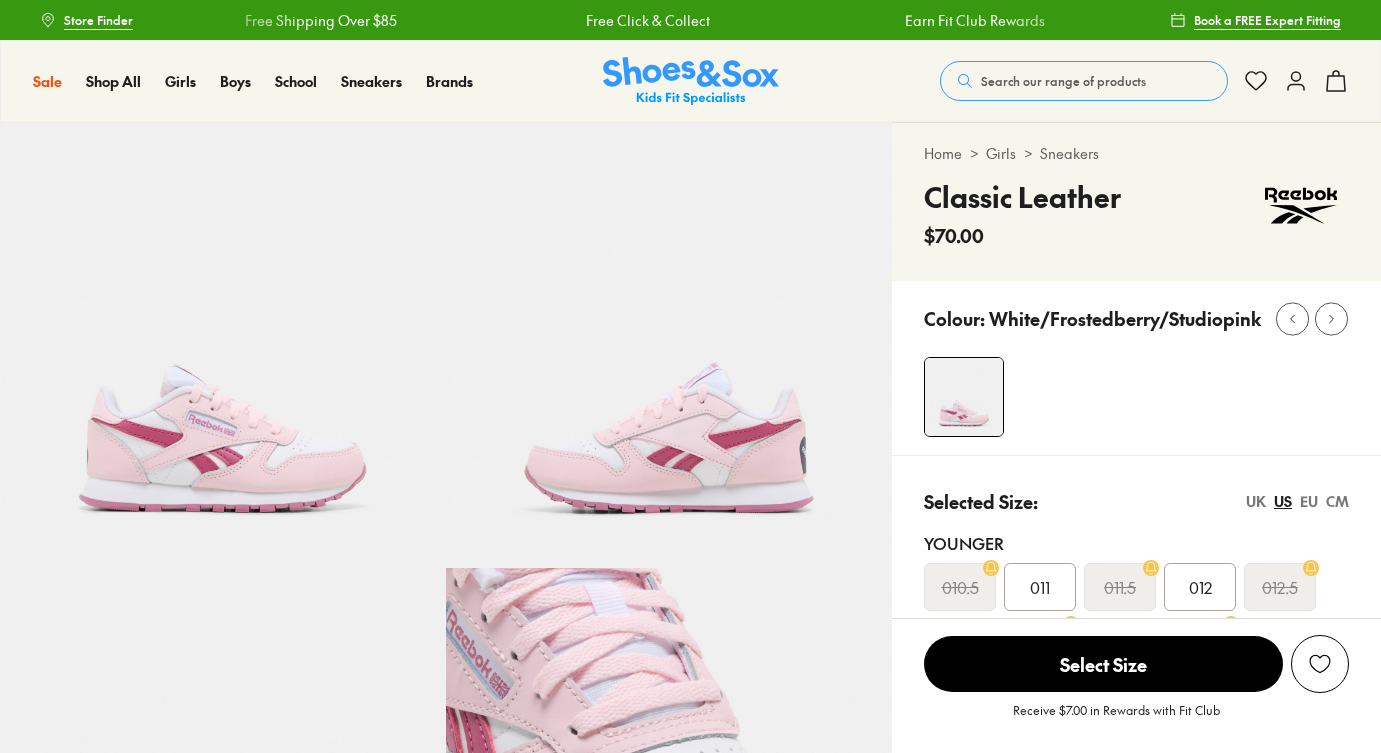 scroll, scrollTop: 0, scrollLeft: 0, axis: both 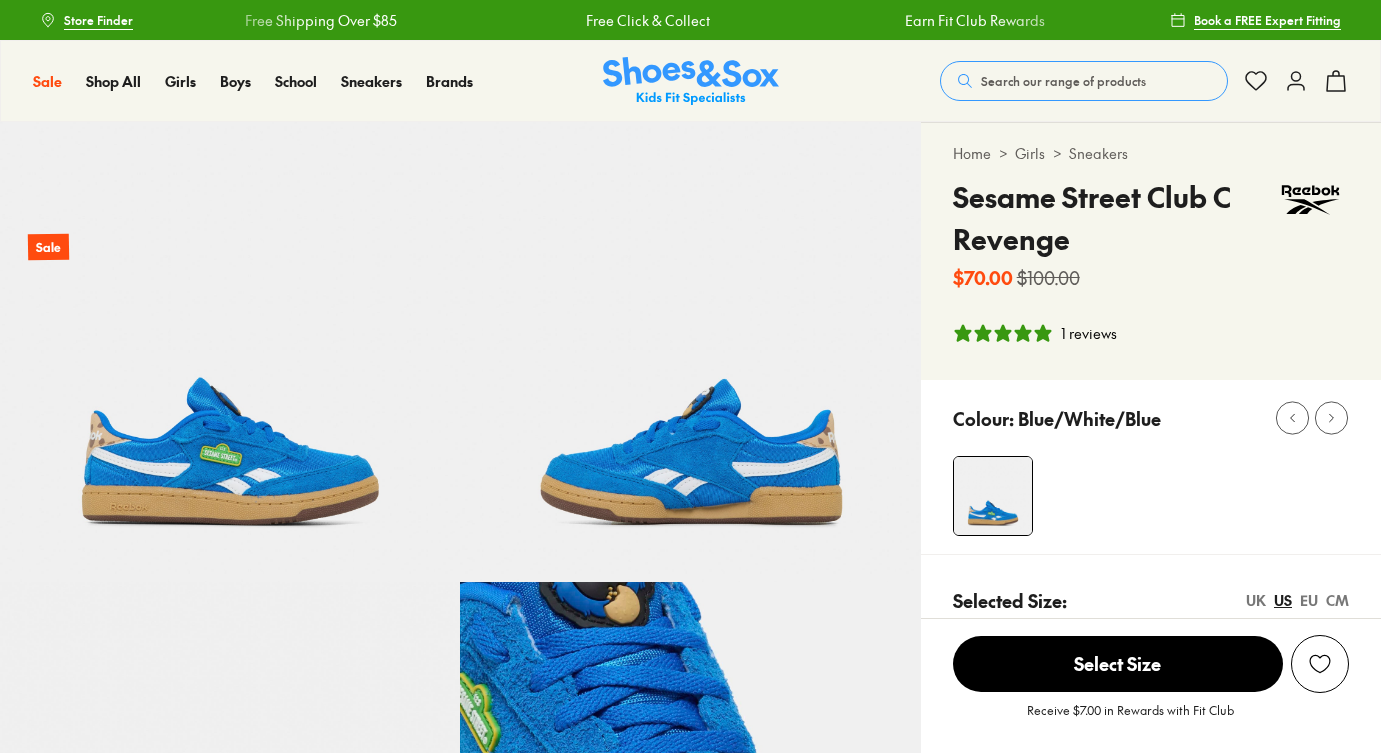 select on "*" 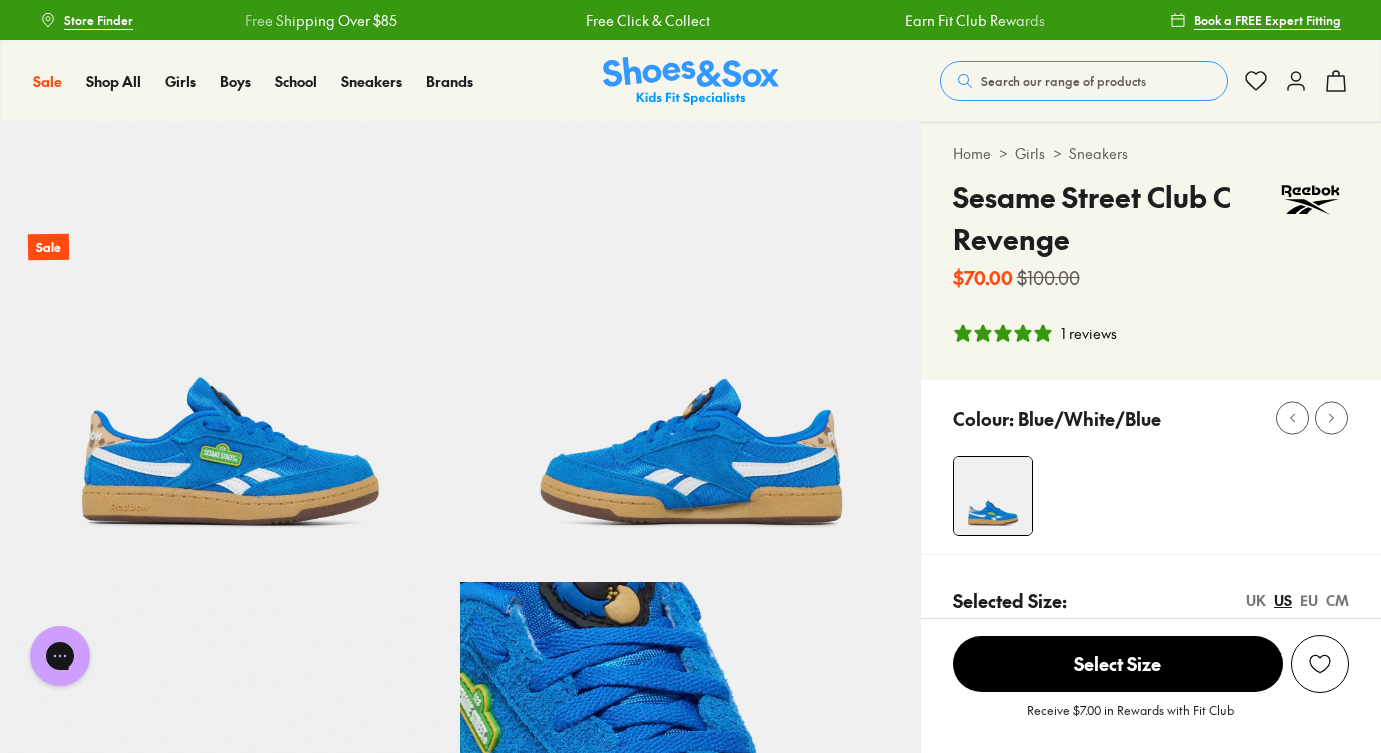 scroll, scrollTop: 0, scrollLeft: 0, axis: both 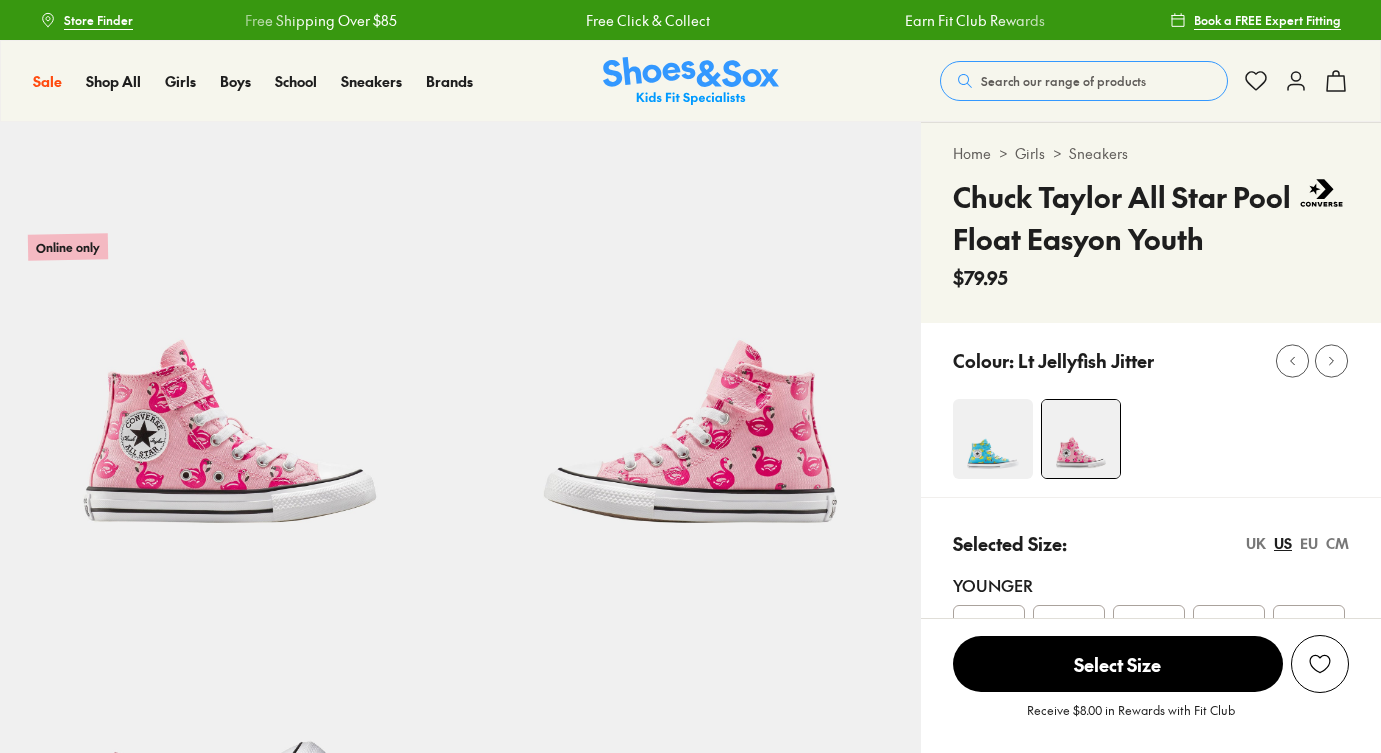 select on "*" 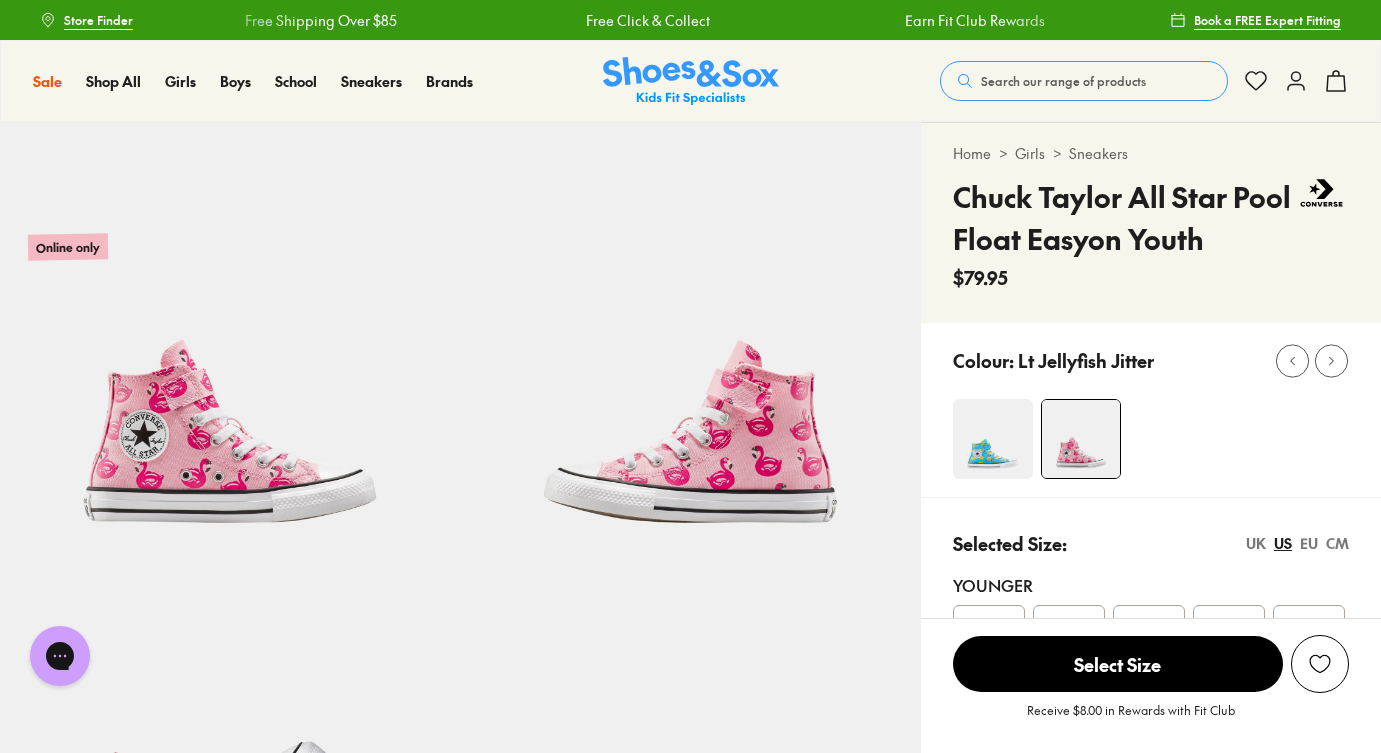 scroll, scrollTop: 0, scrollLeft: 0, axis: both 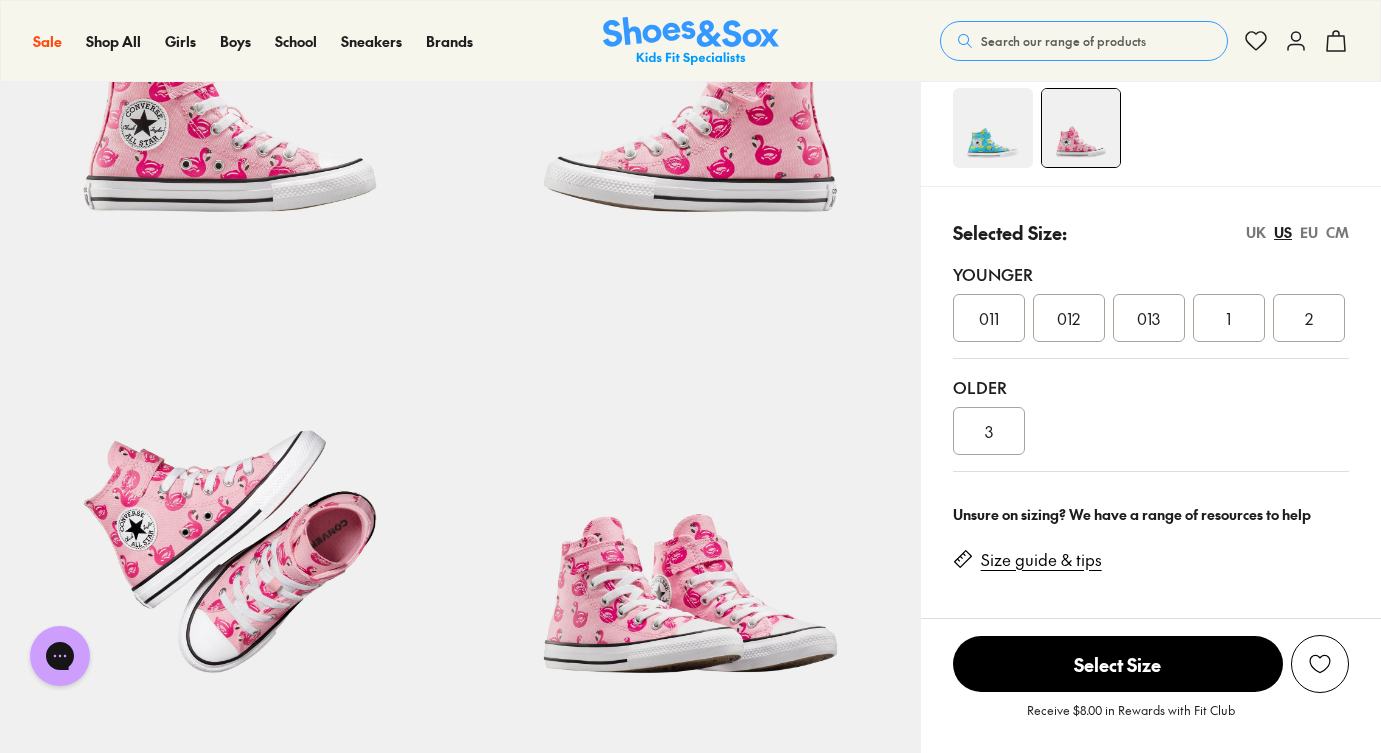 click 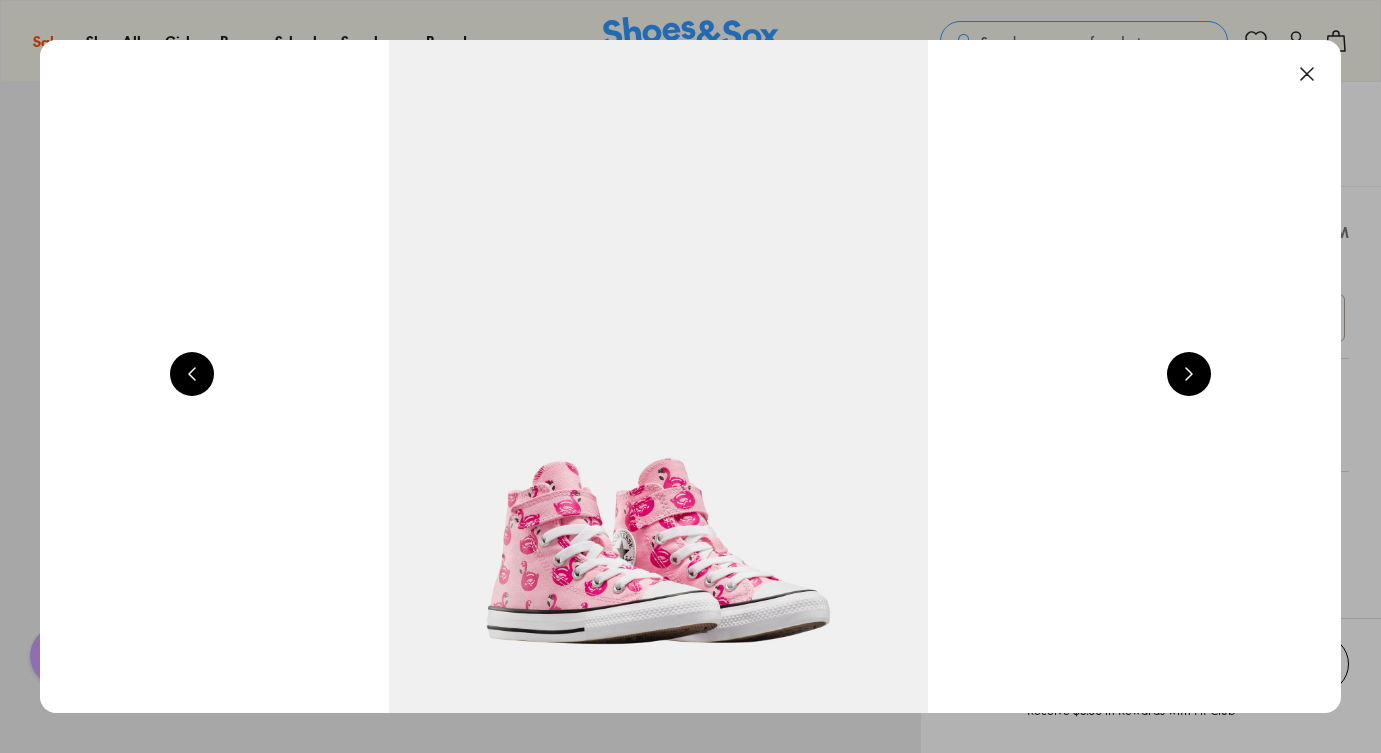 click at bounding box center (658, 376) 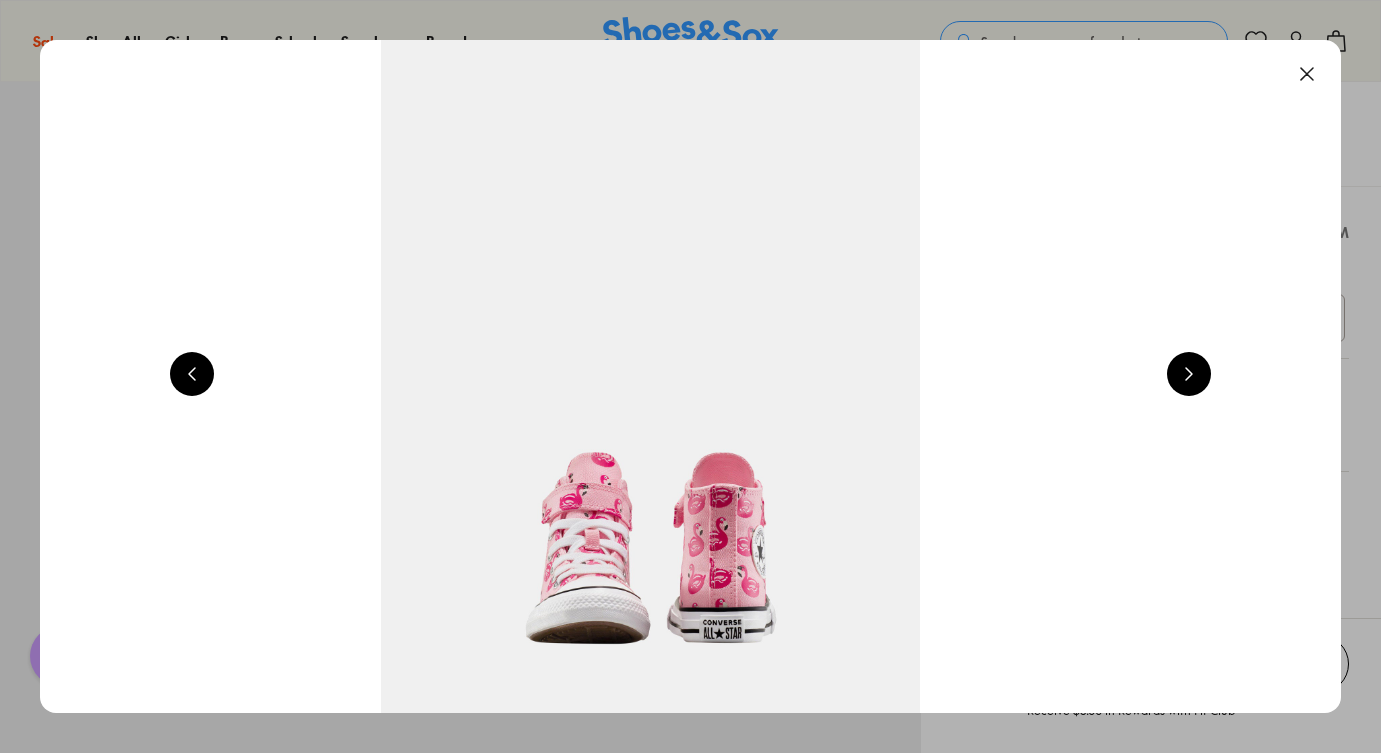 click at bounding box center [1189, 374] 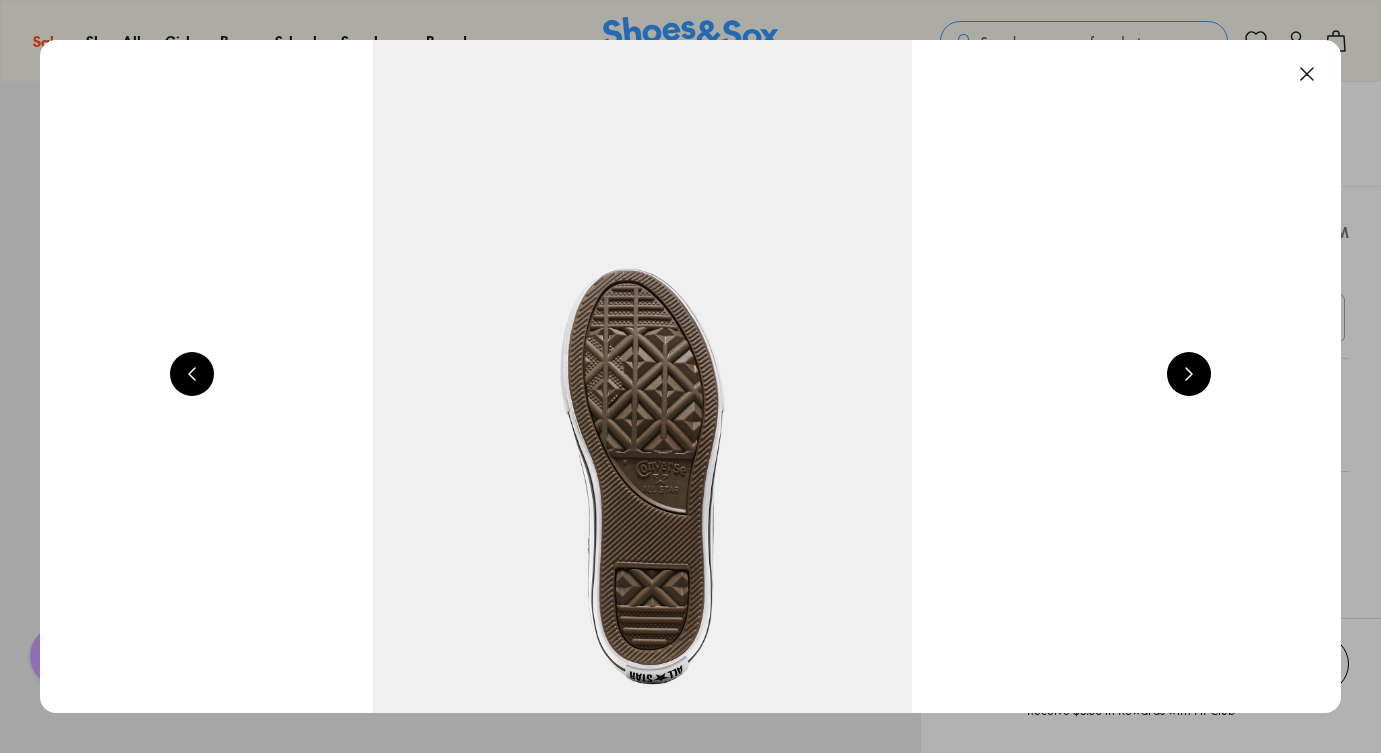 click at bounding box center (1189, 374) 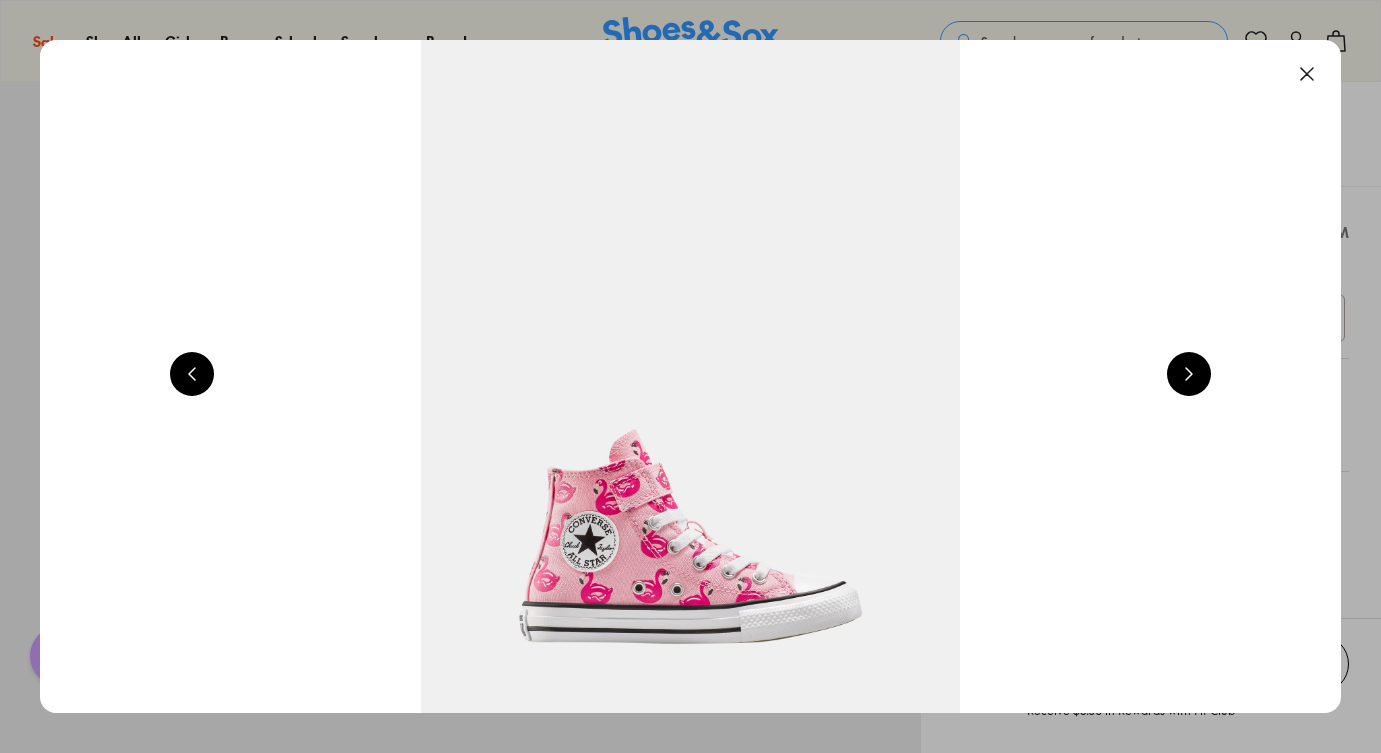 scroll, scrollTop: 0, scrollLeft: 1309, axis: horizontal 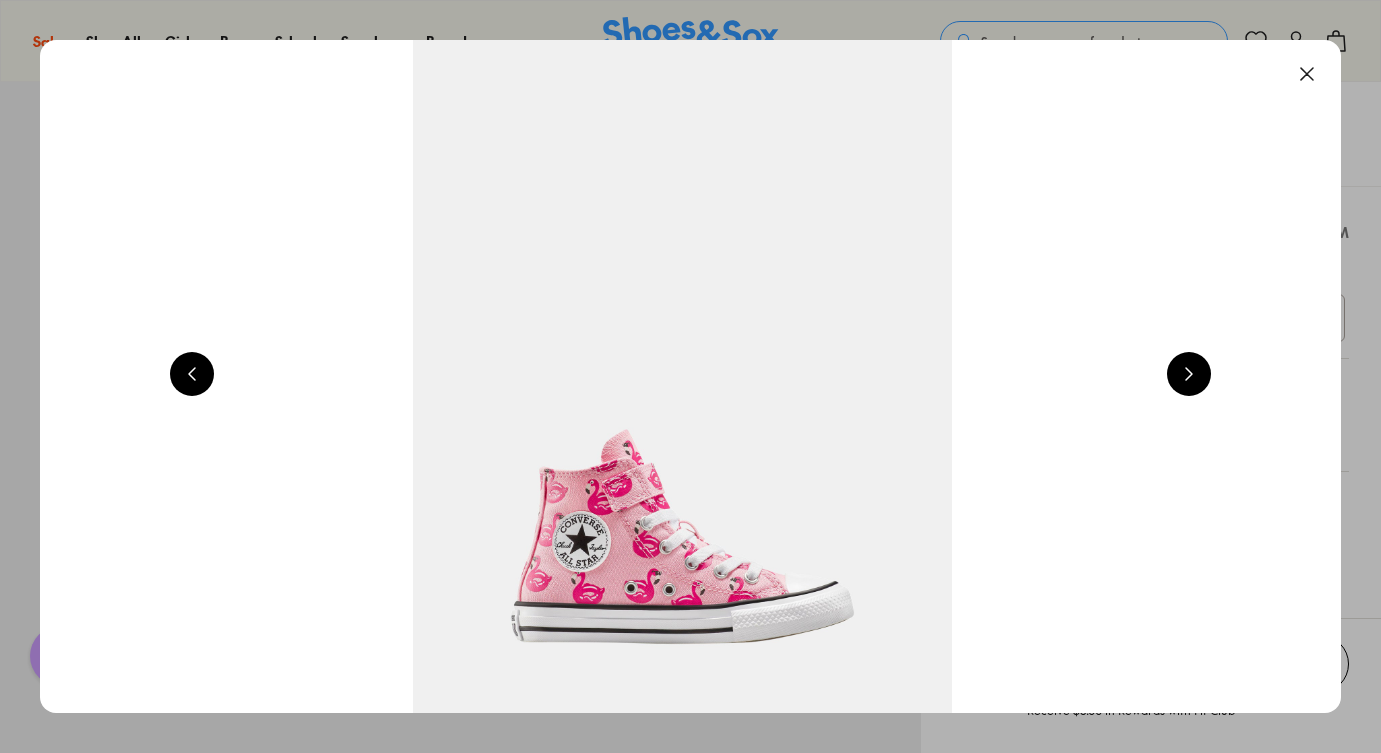 click at bounding box center (1307, 74) 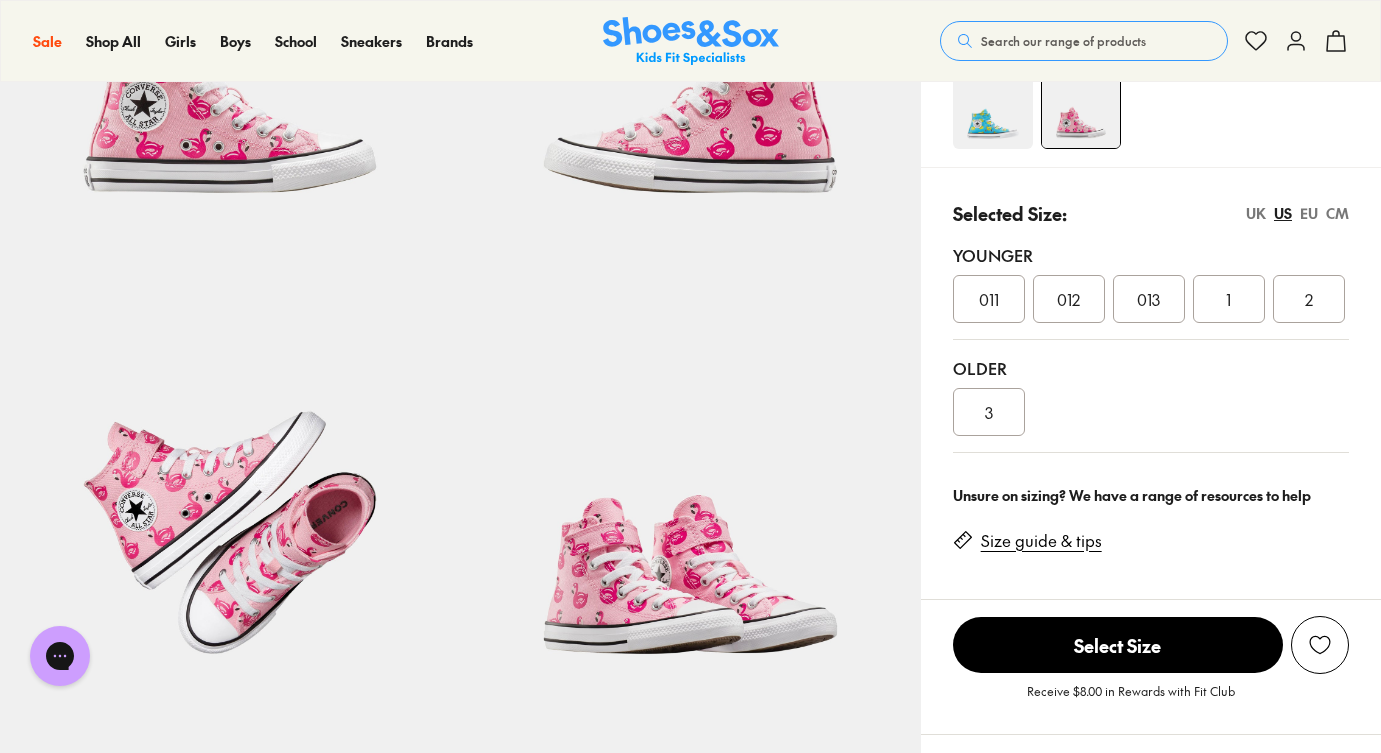 click on "Size guide & tips" at bounding box center (1041, 541) 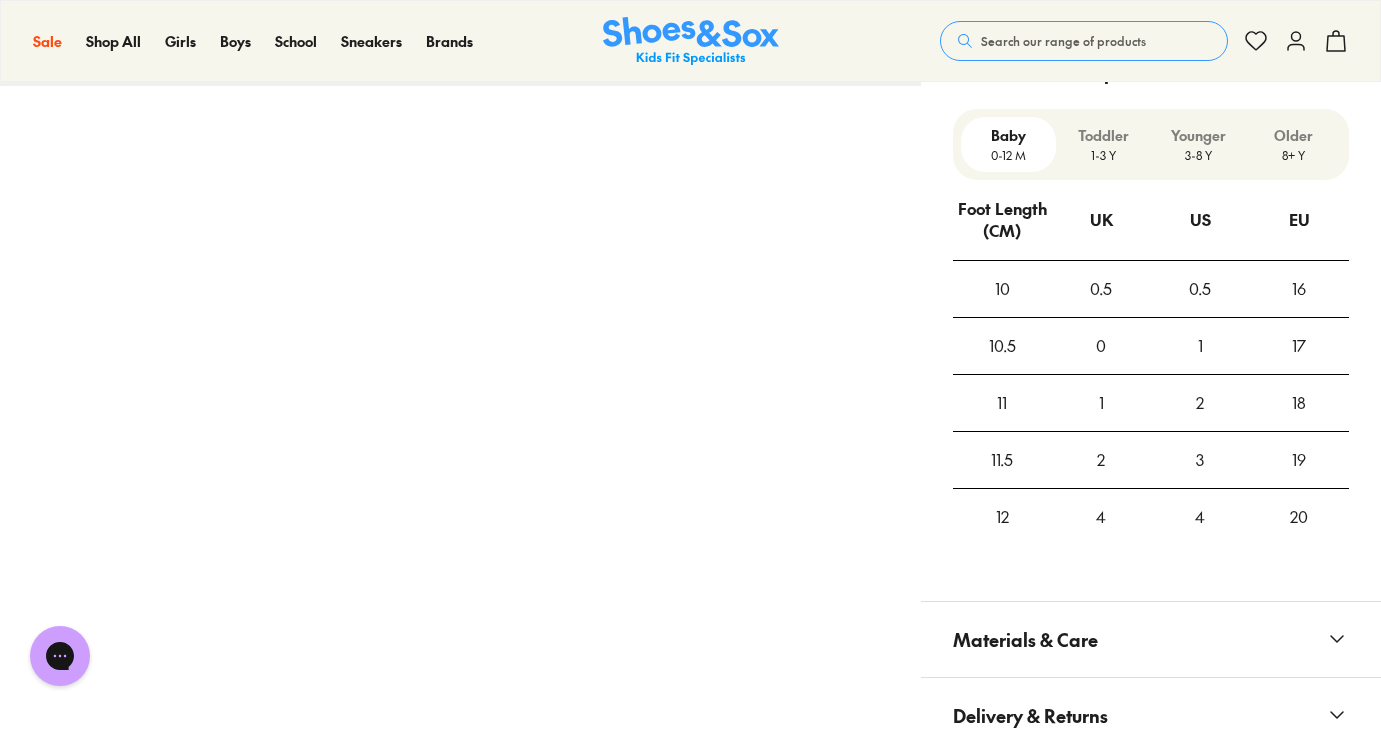 scroll, scrollTop: 1400, scrollLeft: 0, axis: vertical 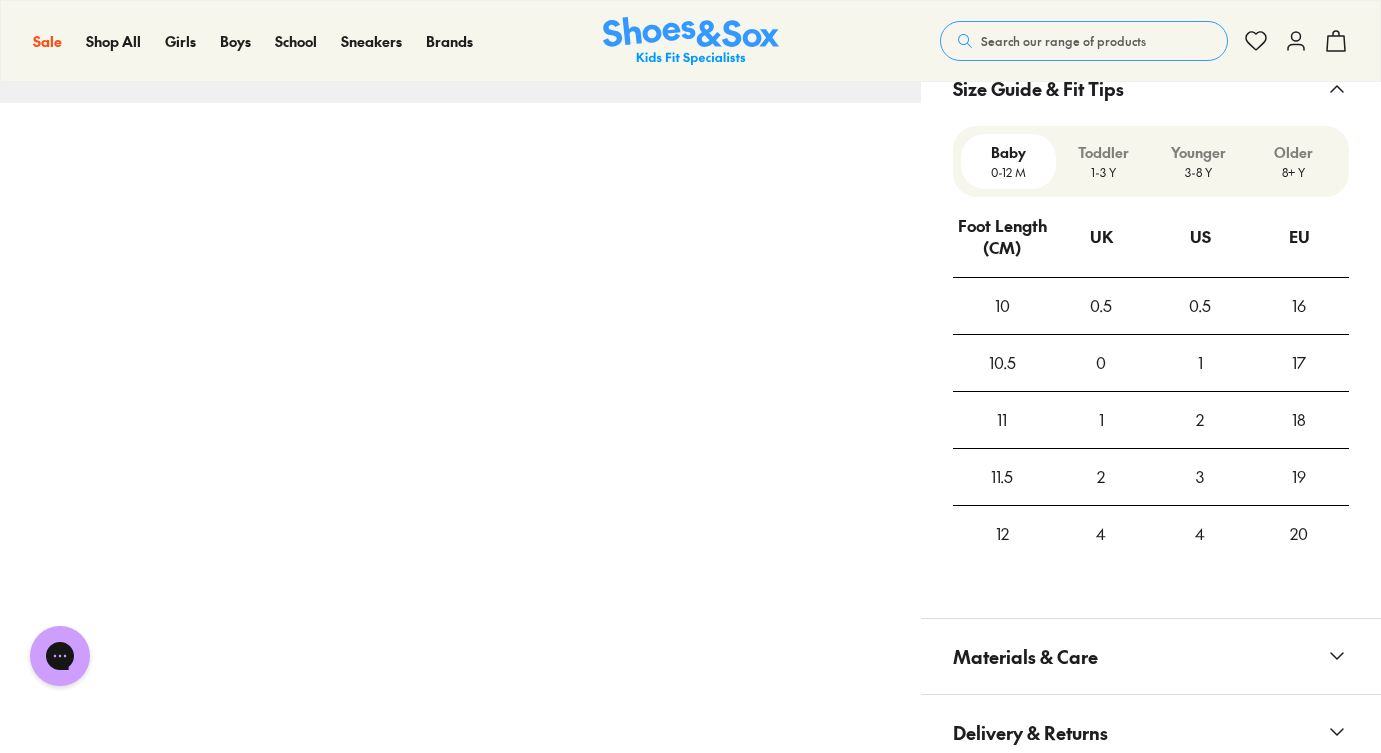 click on "Younger" at bounding box center [1198, 152] 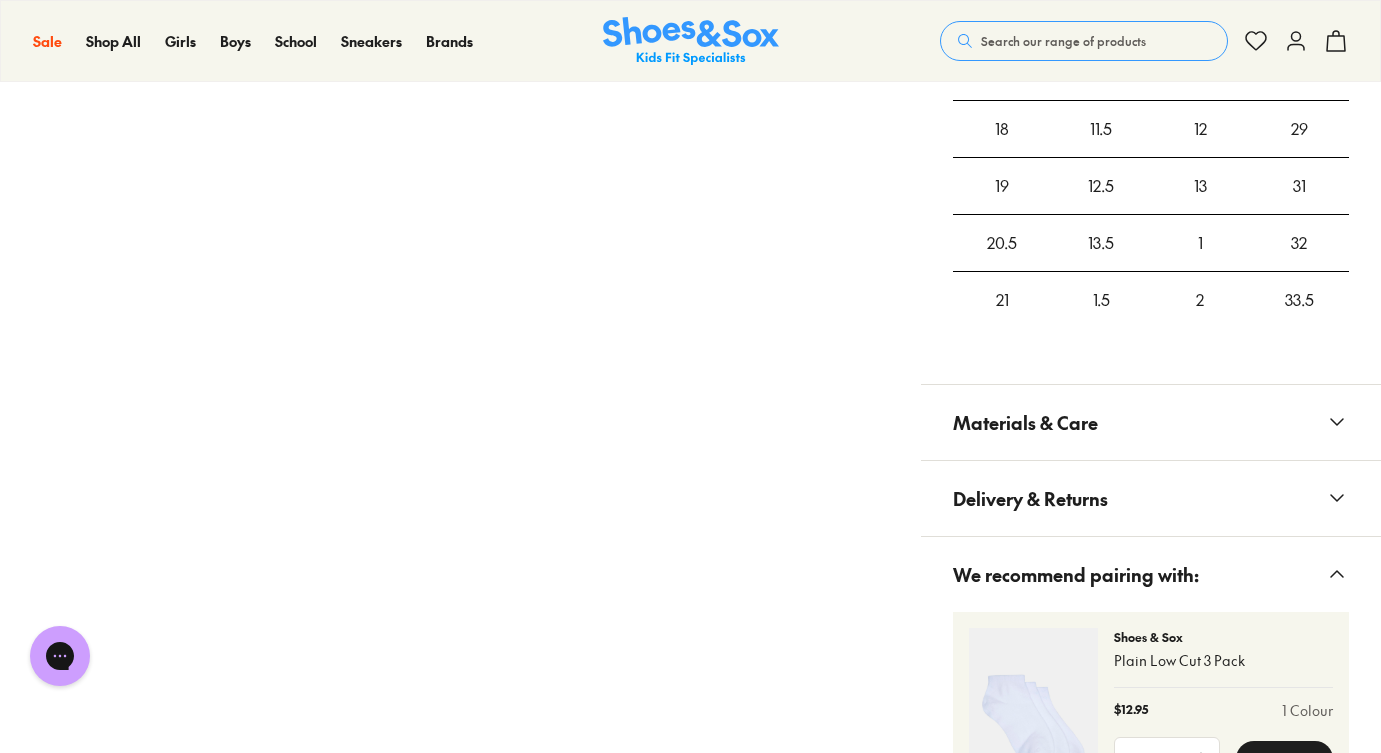 scroll, scrollTop: 1673, scrollLeft: 0, axis: vertical 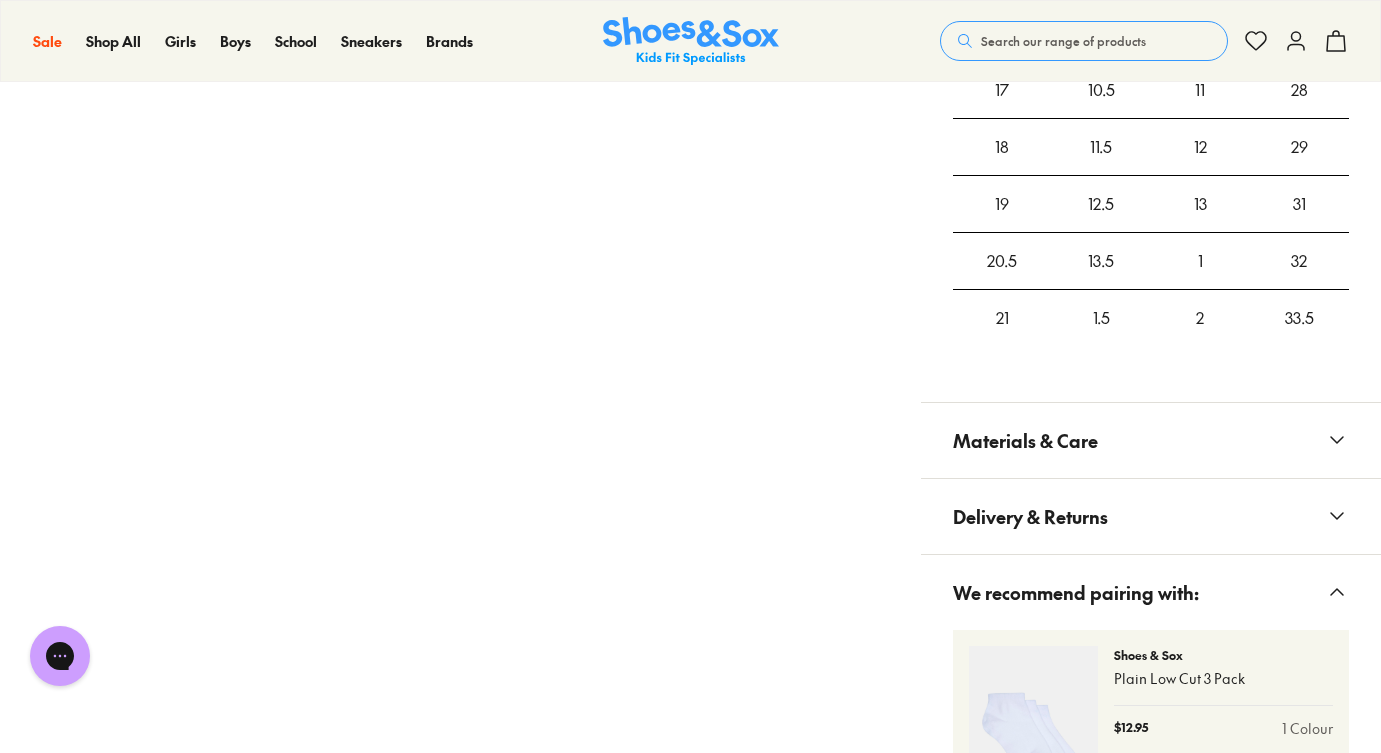 click on "Delivery & Returns" at bounding box center (1151, 516) 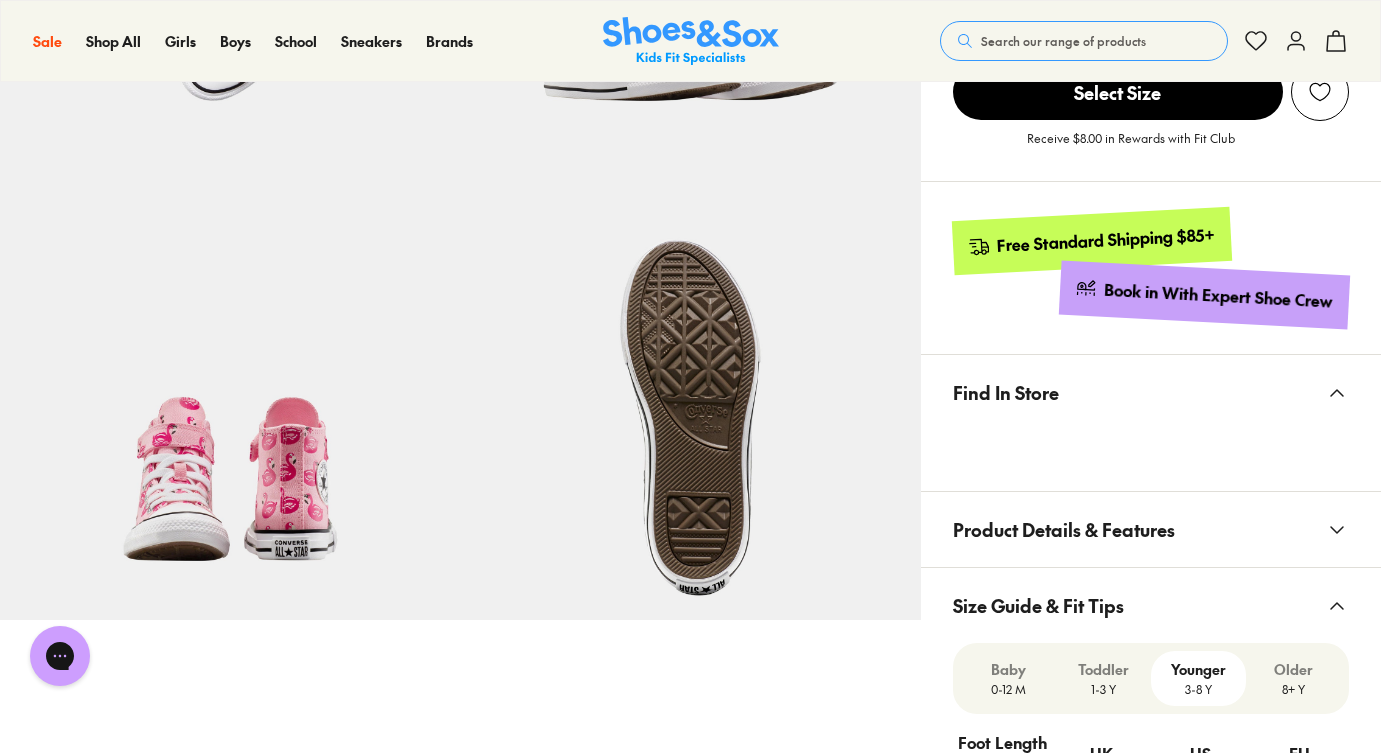 scroll, scrollTop: 869, scrollLeft: 0, axis: vertical 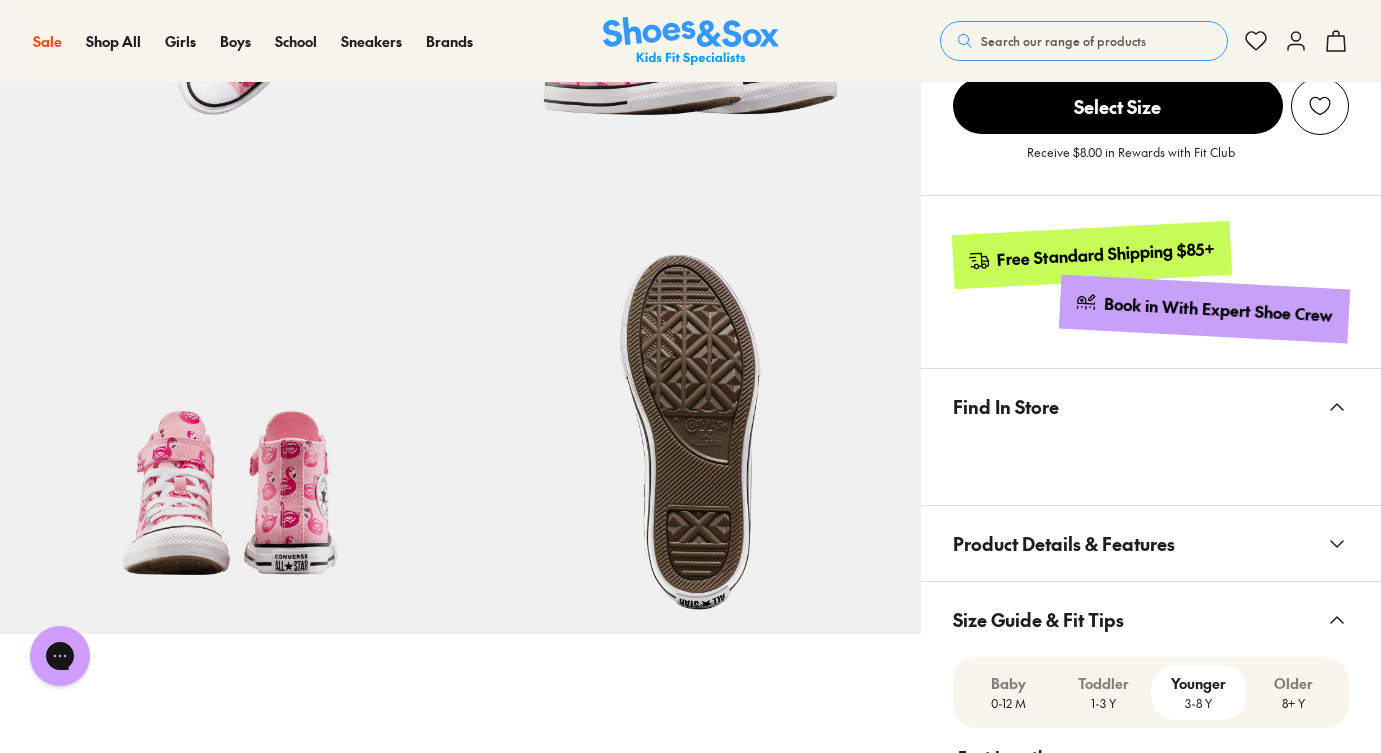 click on "Product Details & Features" at bounding box center (1151, 543) 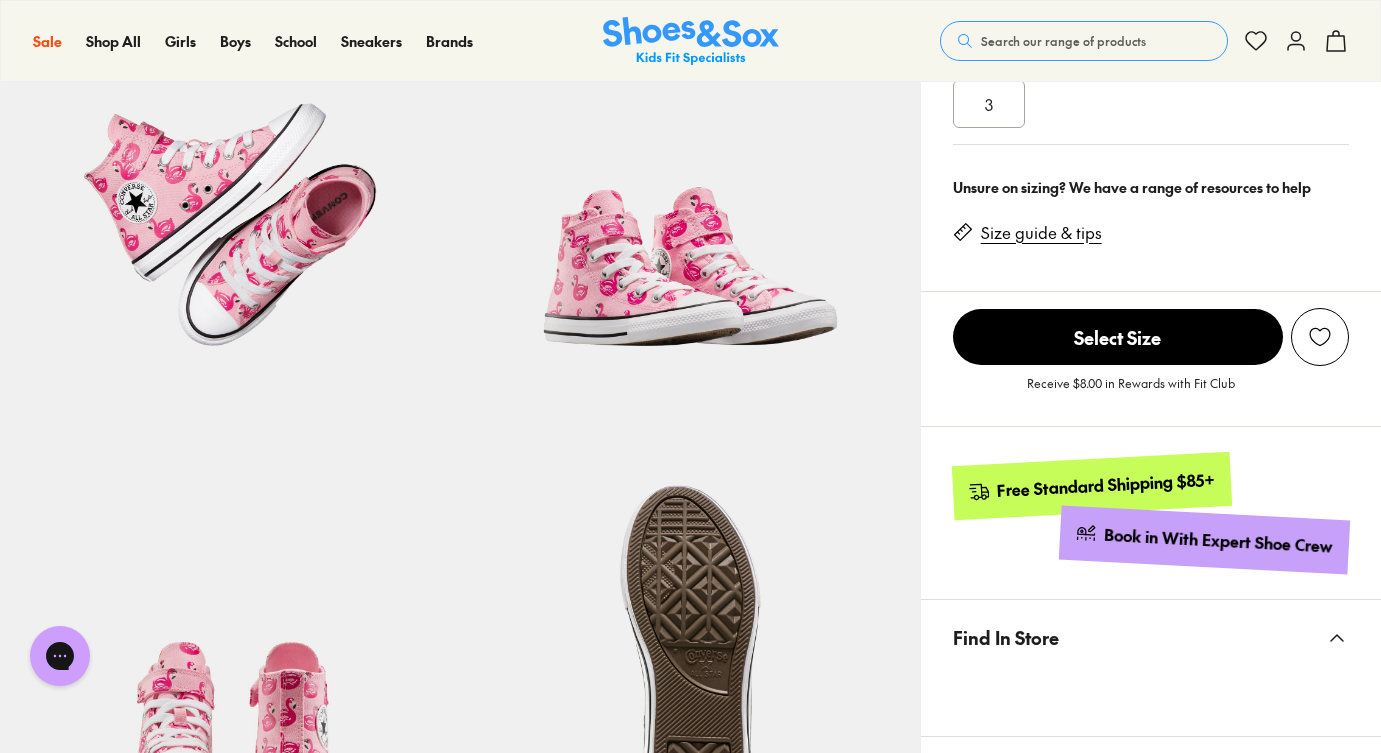 scroll, scrollTop: 635, scrollLeft: 0, axis: vertical 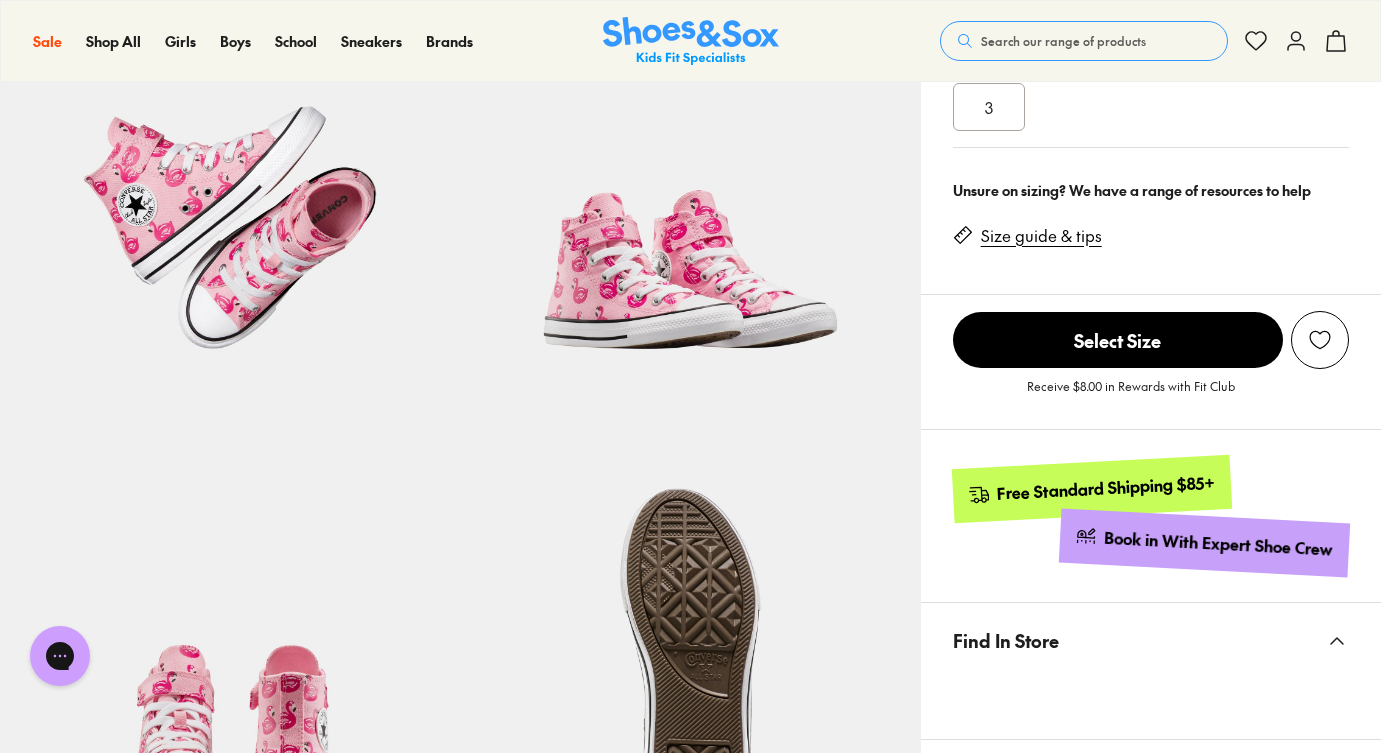 click 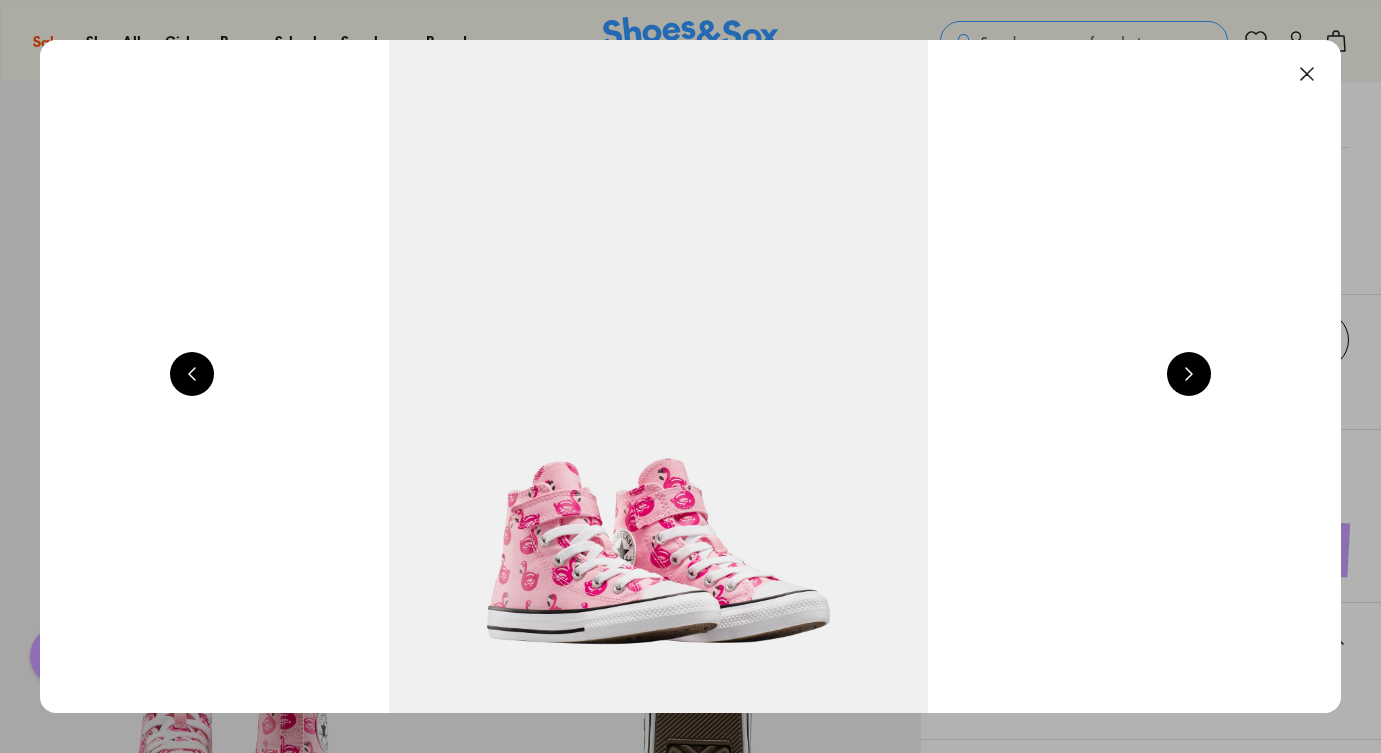 click at bounding box center (1189, 374) 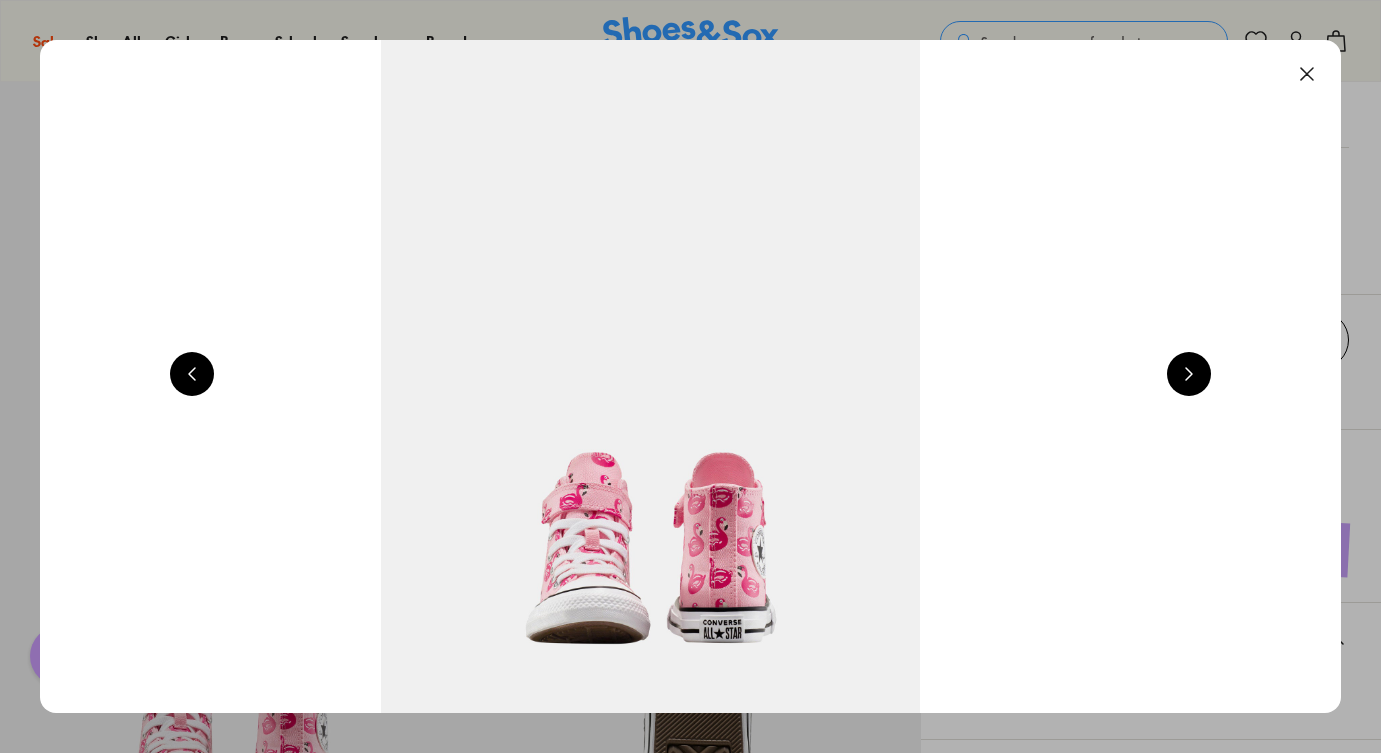 click at bounding box center [1189, 374] 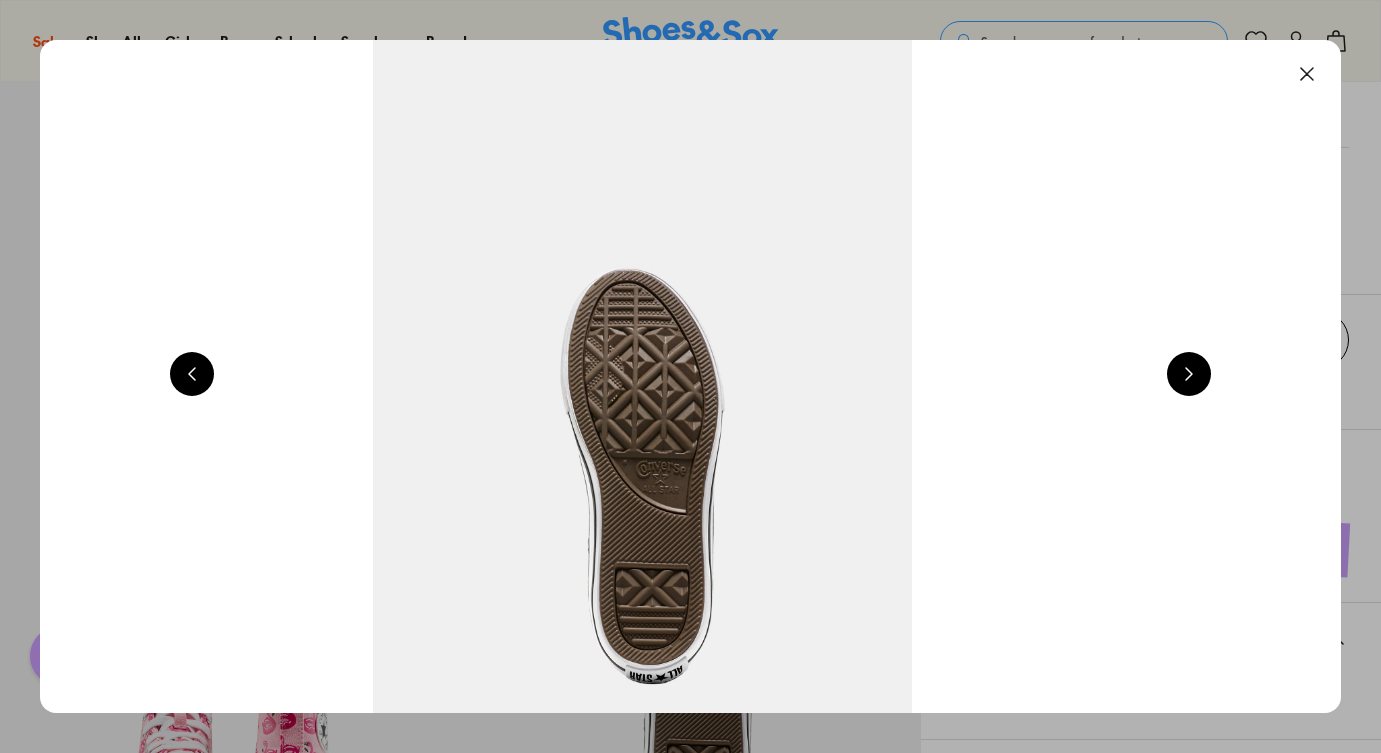 click at bounding box center [1189, 374] 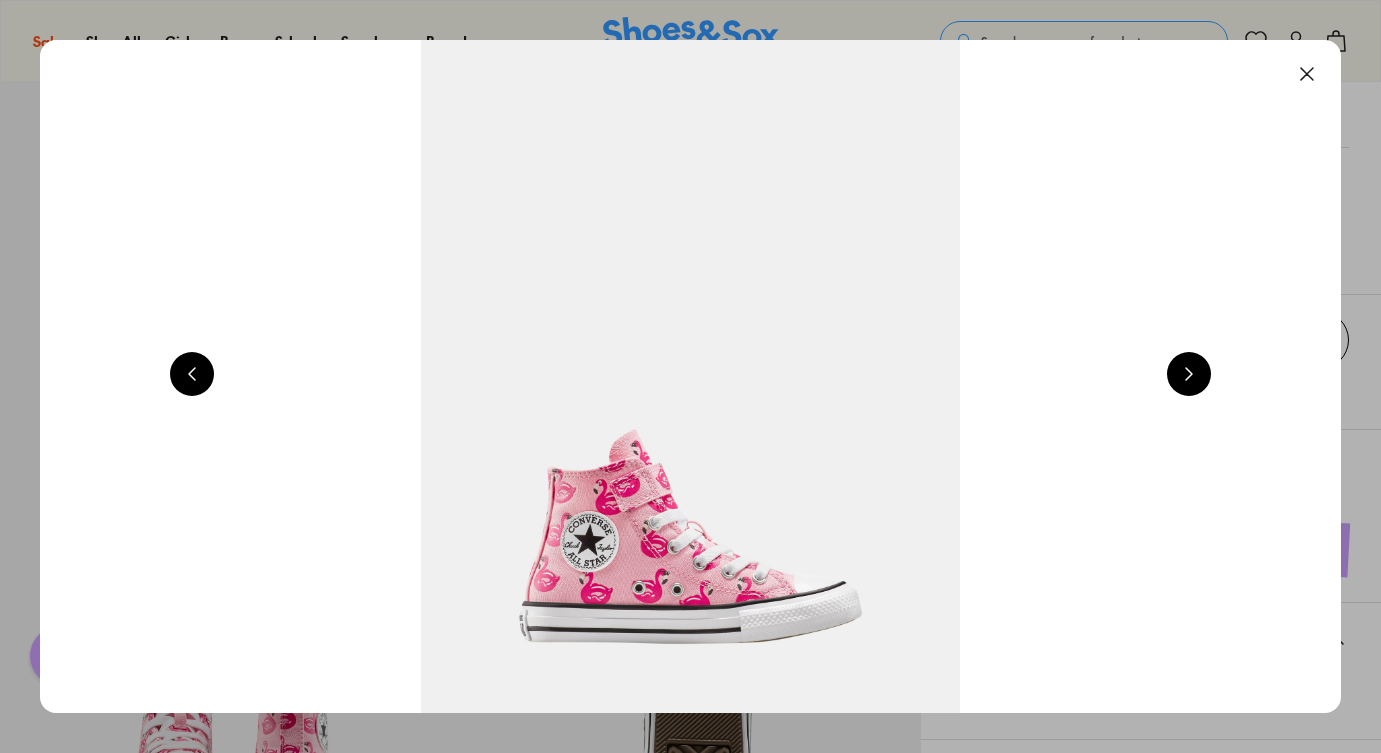 scroll, scrollTop: 0, scrollLeft: 1309, axis: horizontal 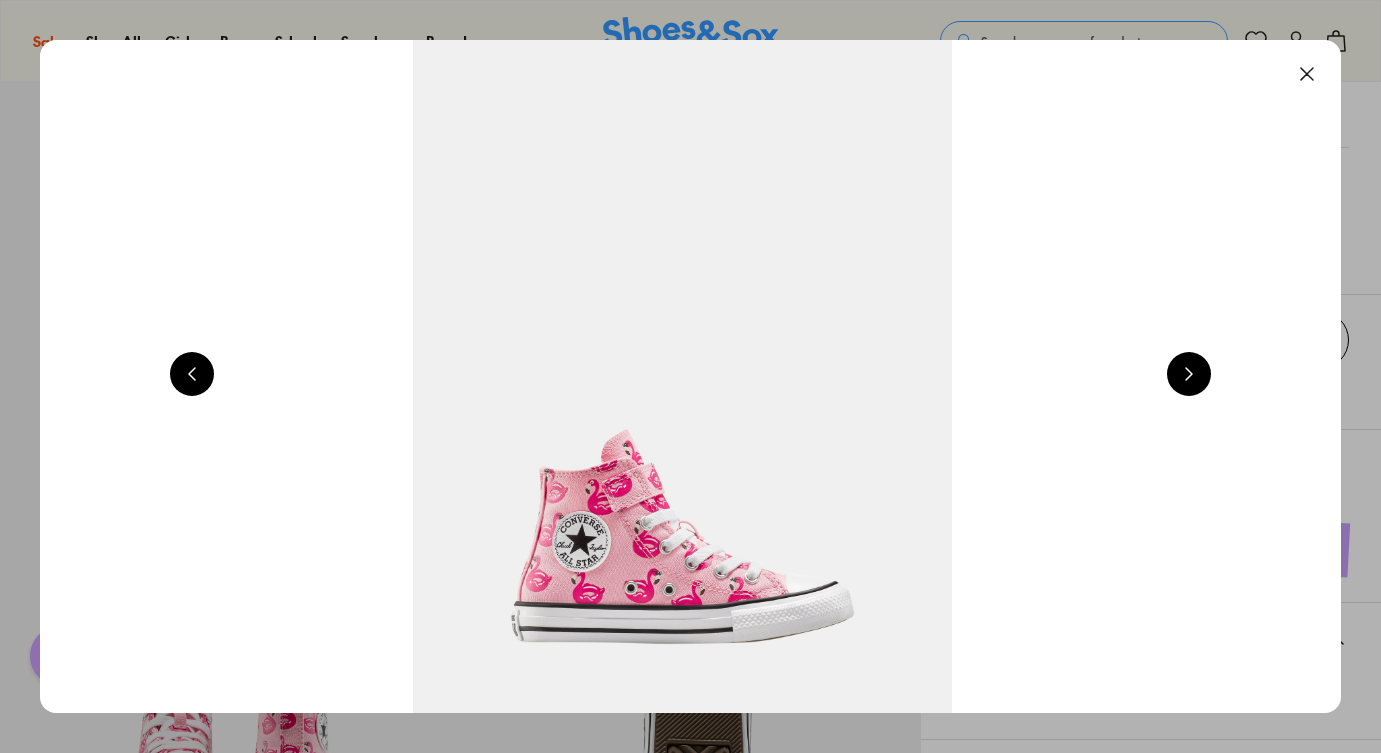 click at bounding box center (1189, 374) 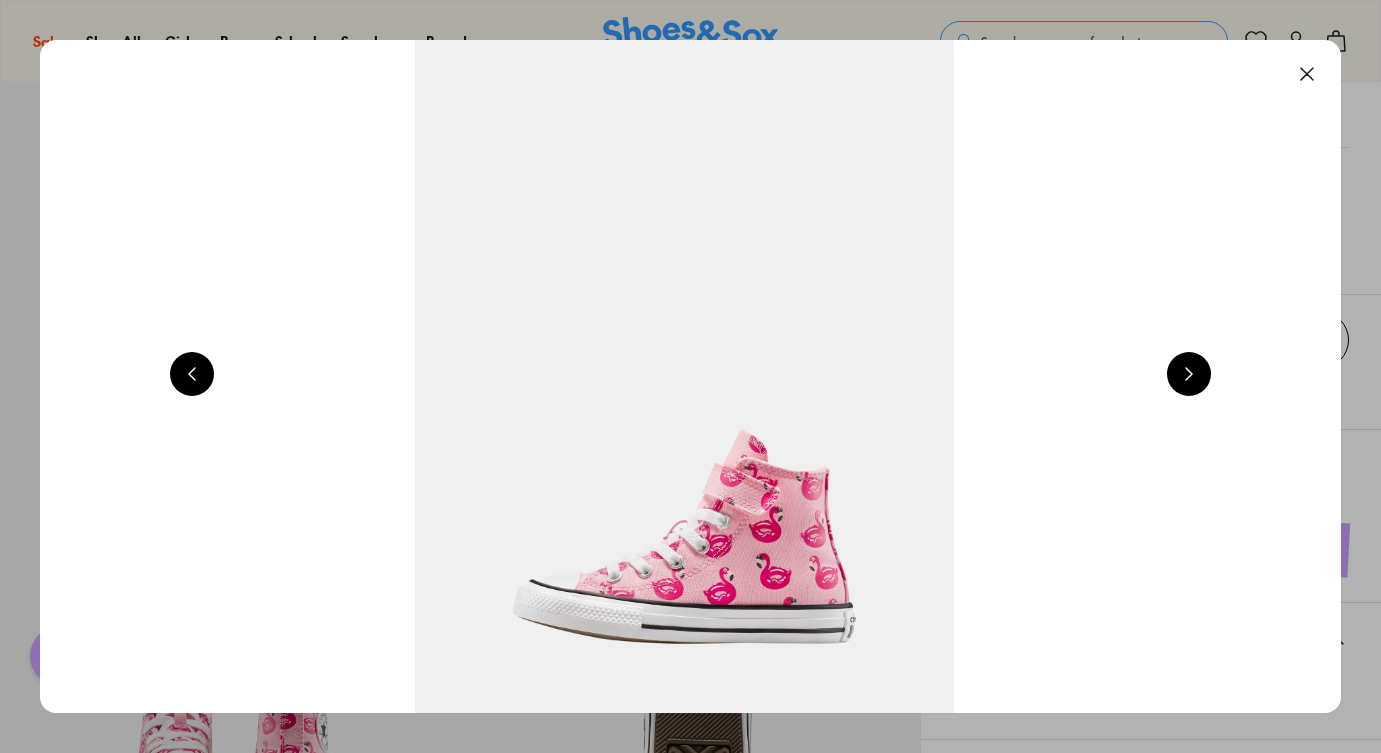 scroll, scrollTop: 0, scrollLeft: 2618, axis: horizontal 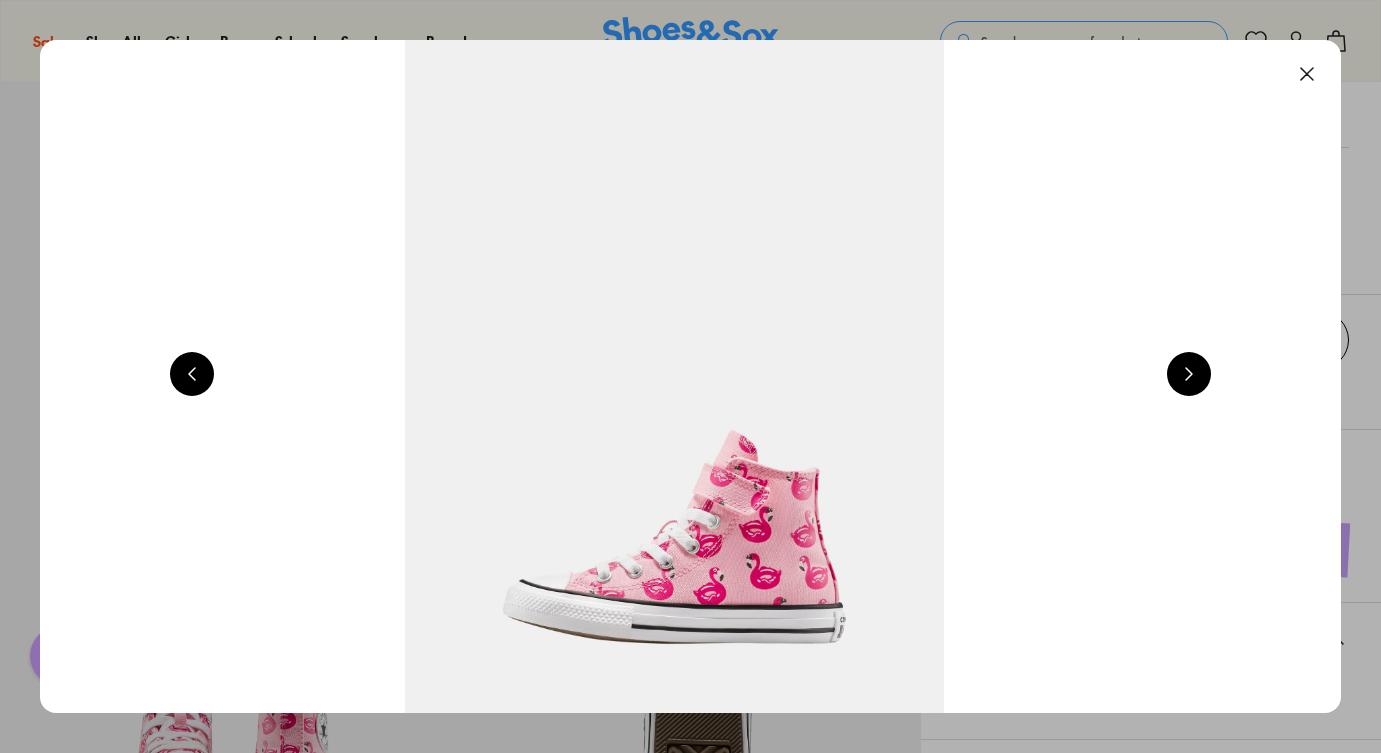 click at bounding box center (1189, 374) 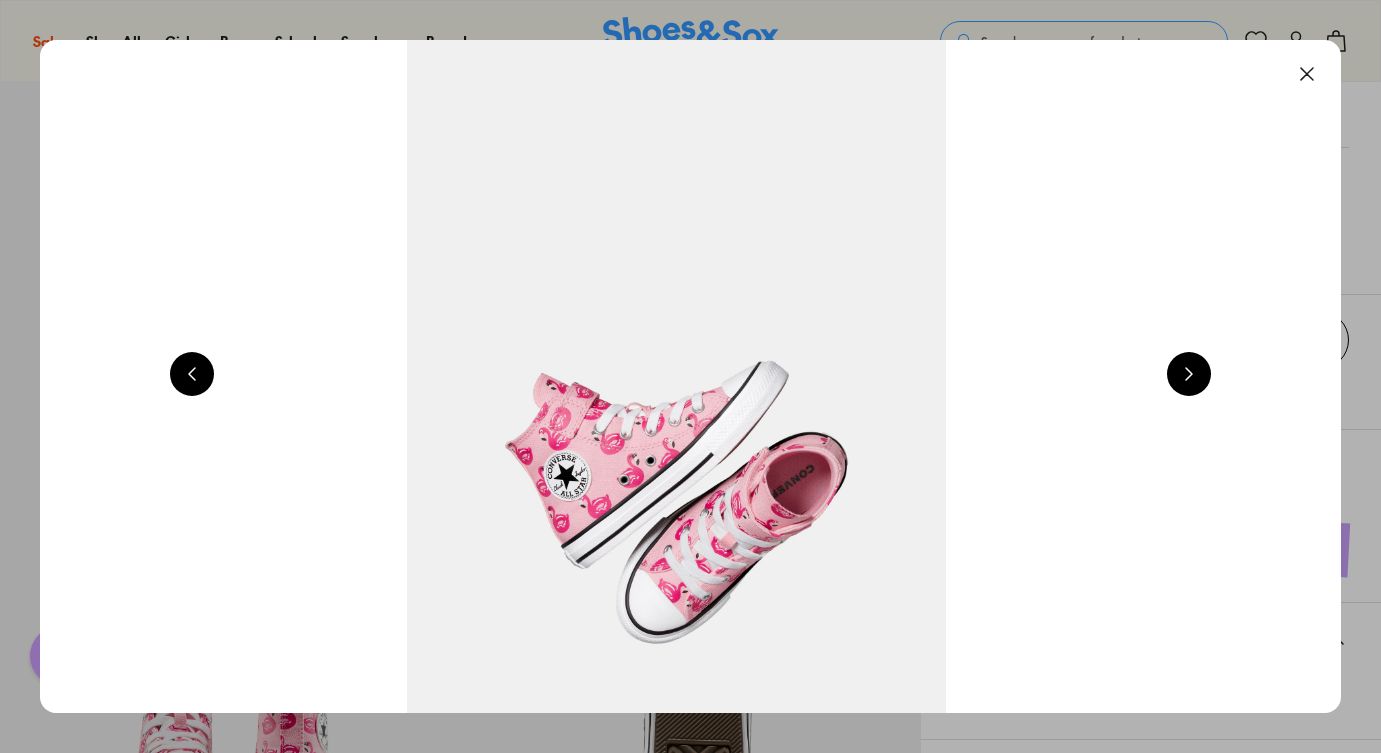 scroll, scrollTop: 0, scrollLeft: 3927, axis: horizontal 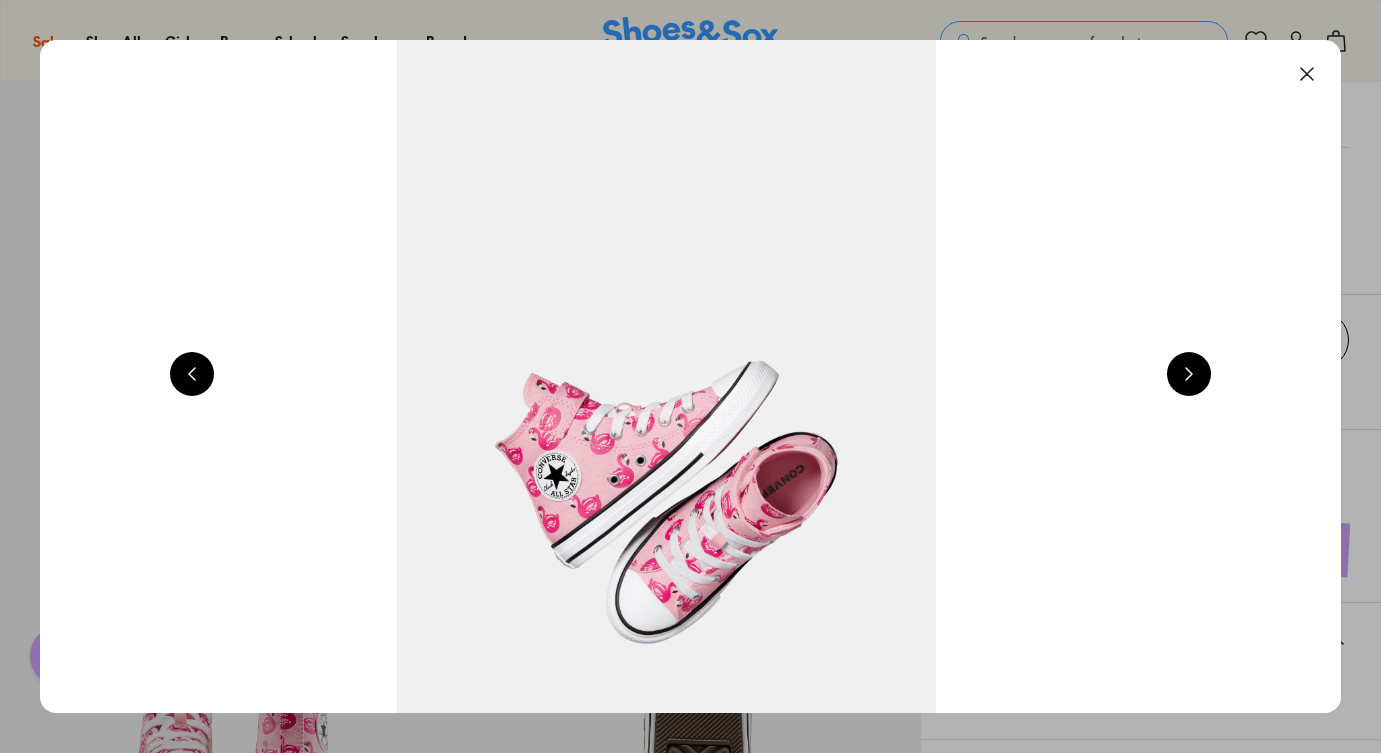 click at bounding box center [1307, 74] 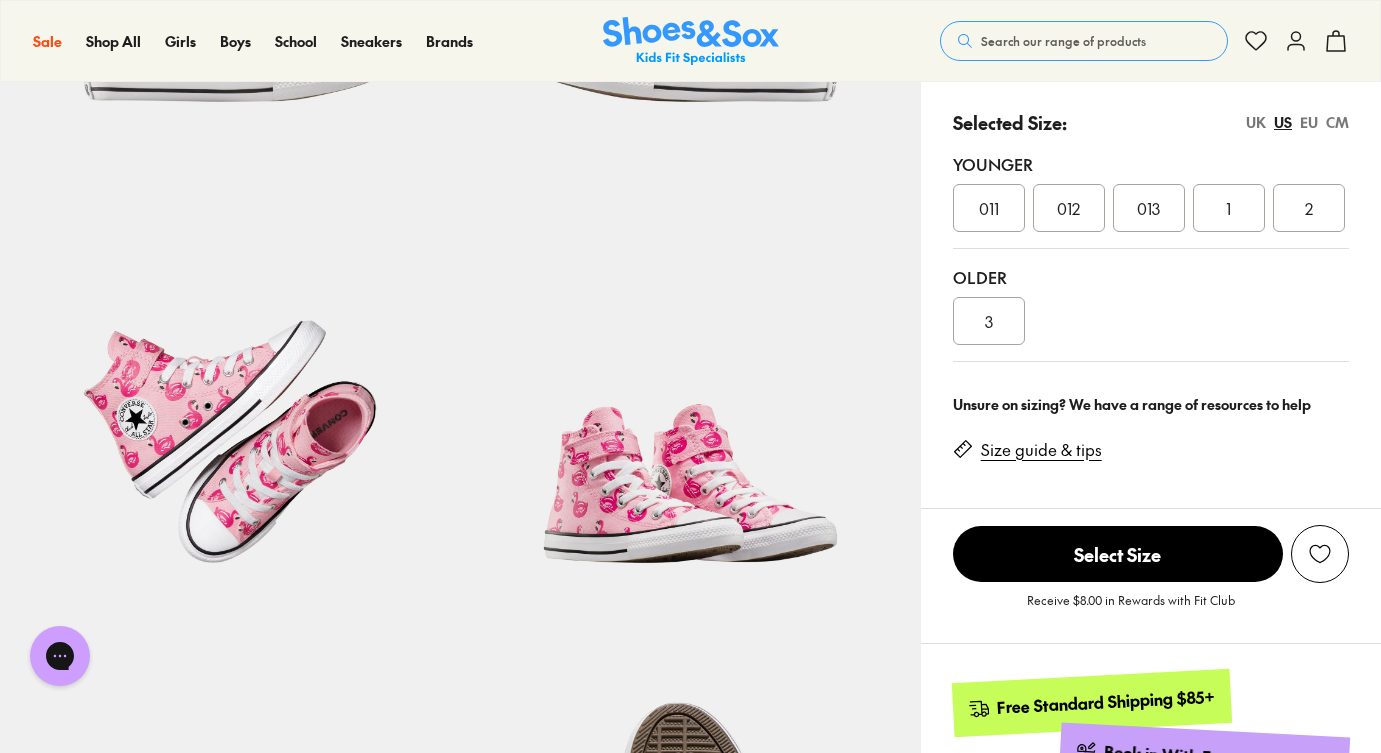scroll, scrollTop: 296, scrollLeft: 0, axis: vertical 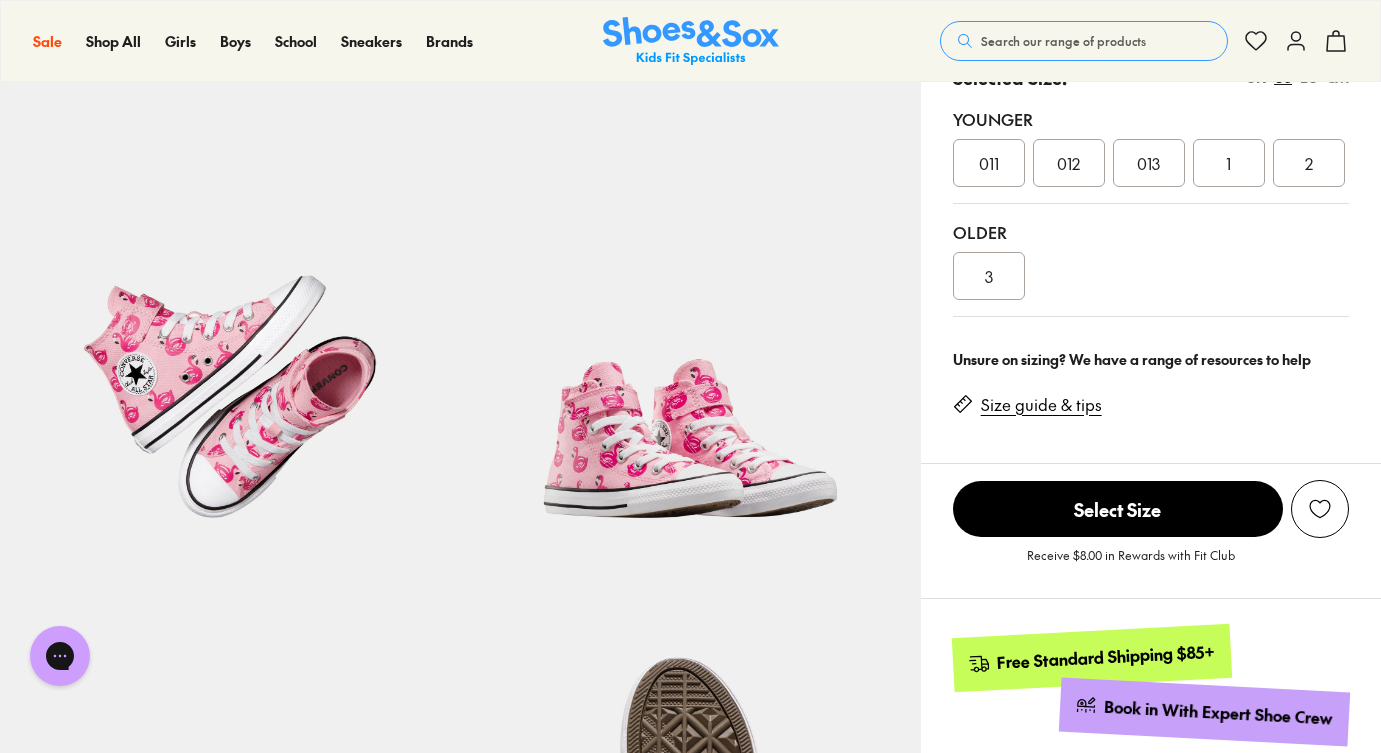 click on "Size guide & tips" at bounding box center [1041, 405] 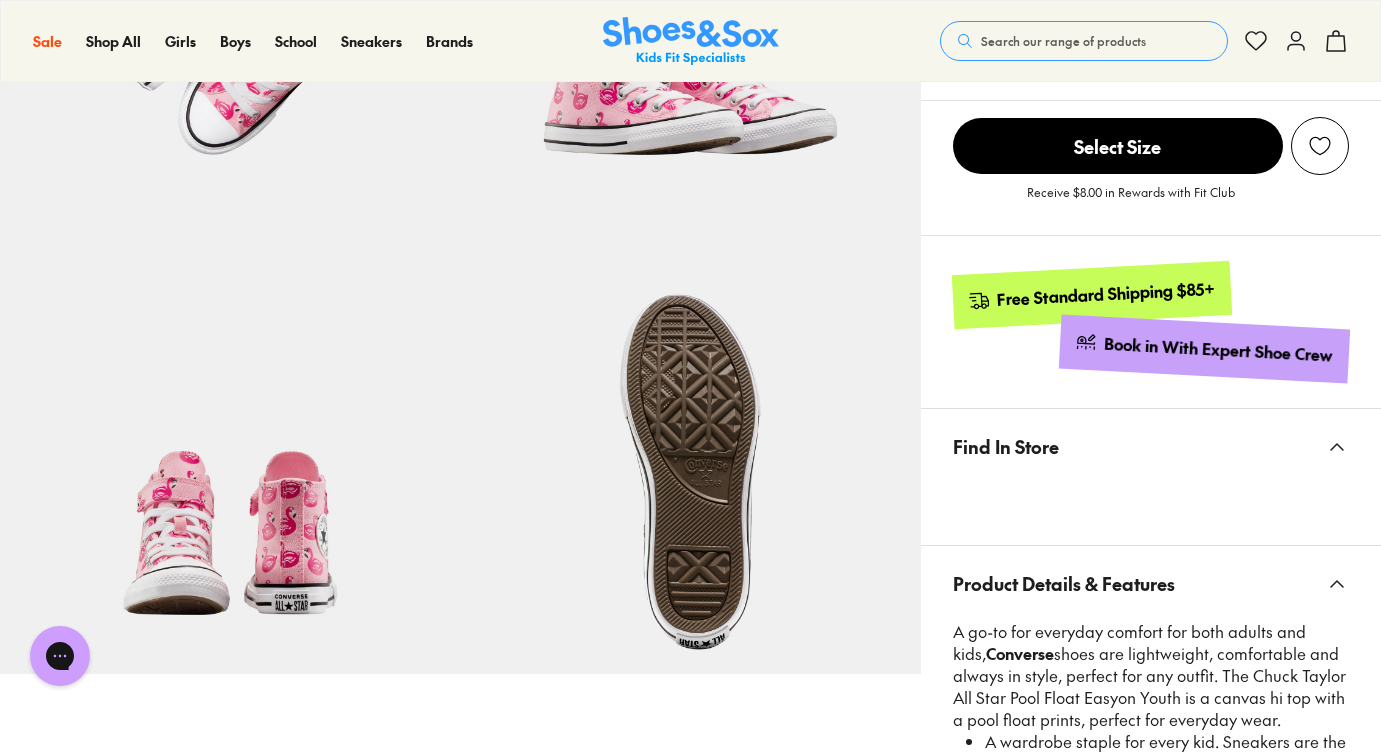 scroll, scrollTop: 662, scrollLeft: 0, axis: vertical 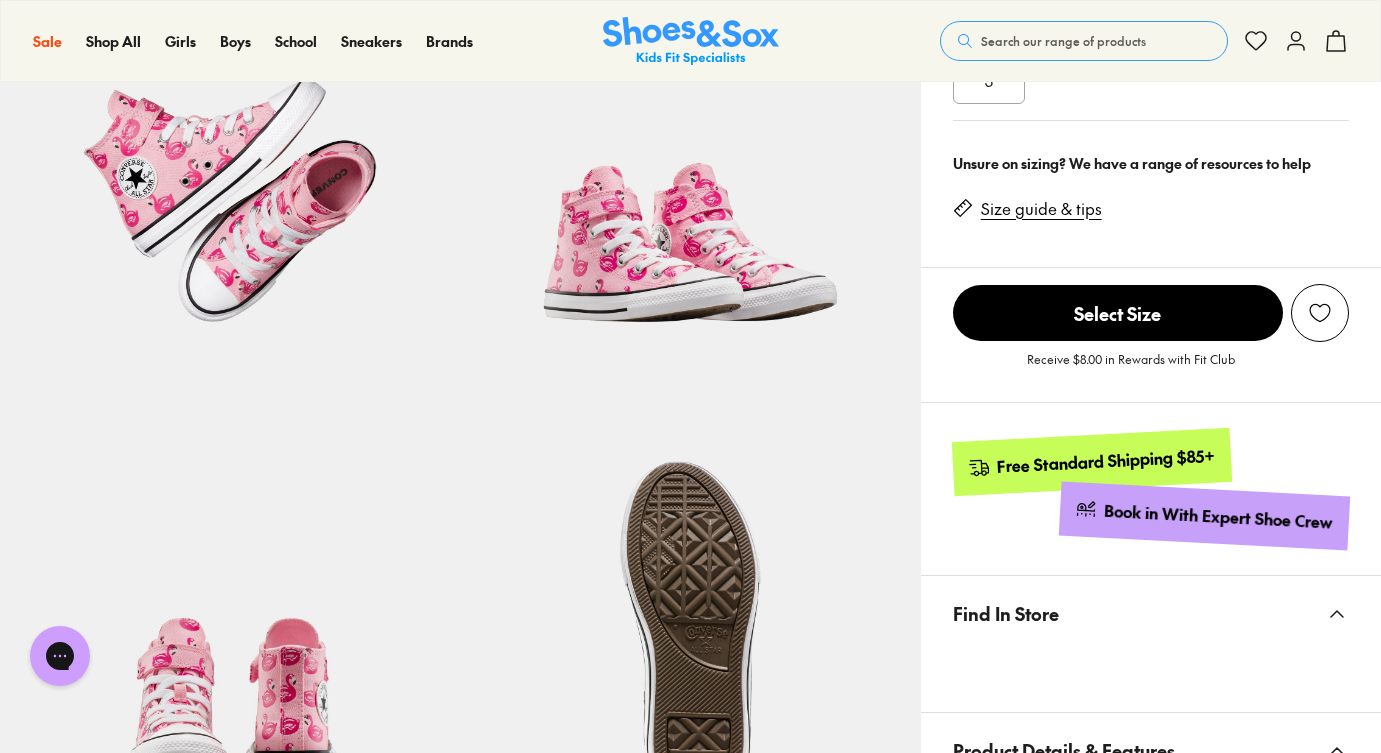 click on "Select Size" at bounding box center [1118, 313] 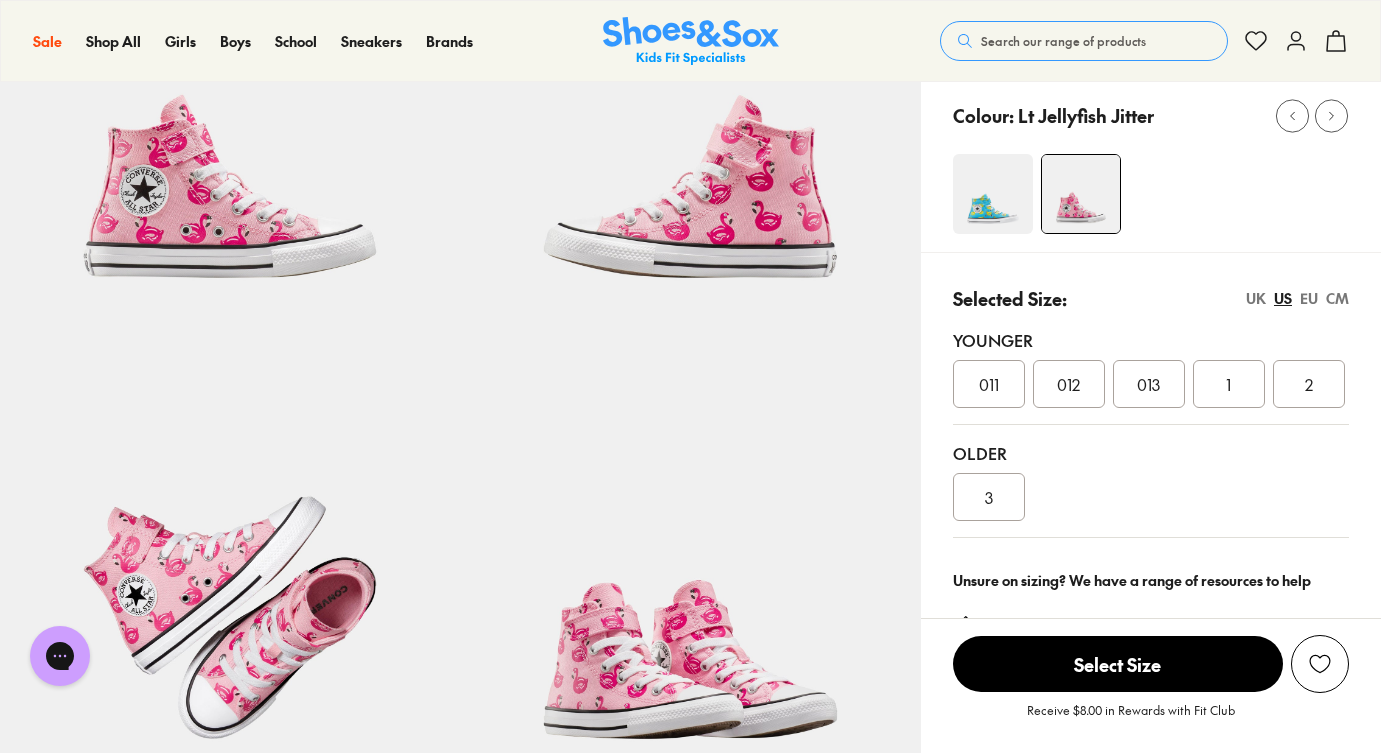 scroll, scrollTop: 177, scrollLeft: 0, axis: vertical 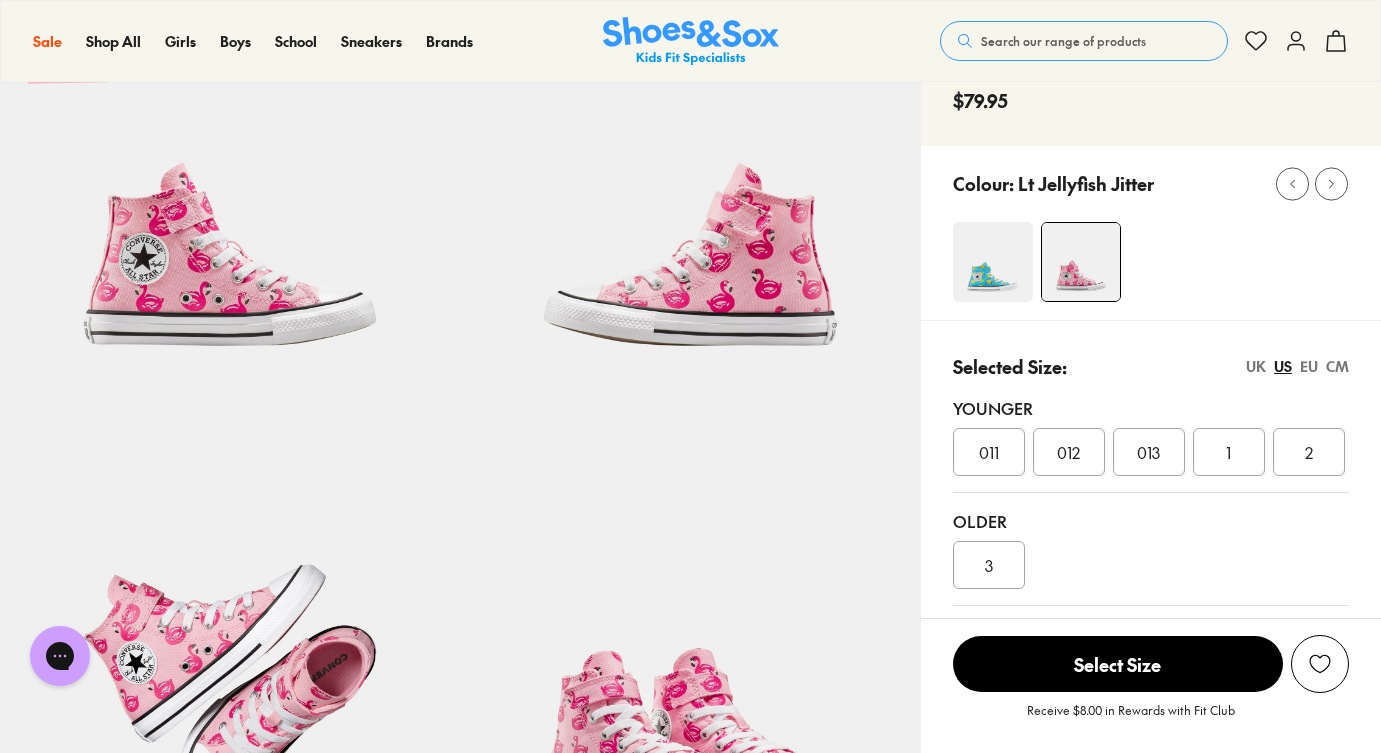 click at bounding box center [993, 262] 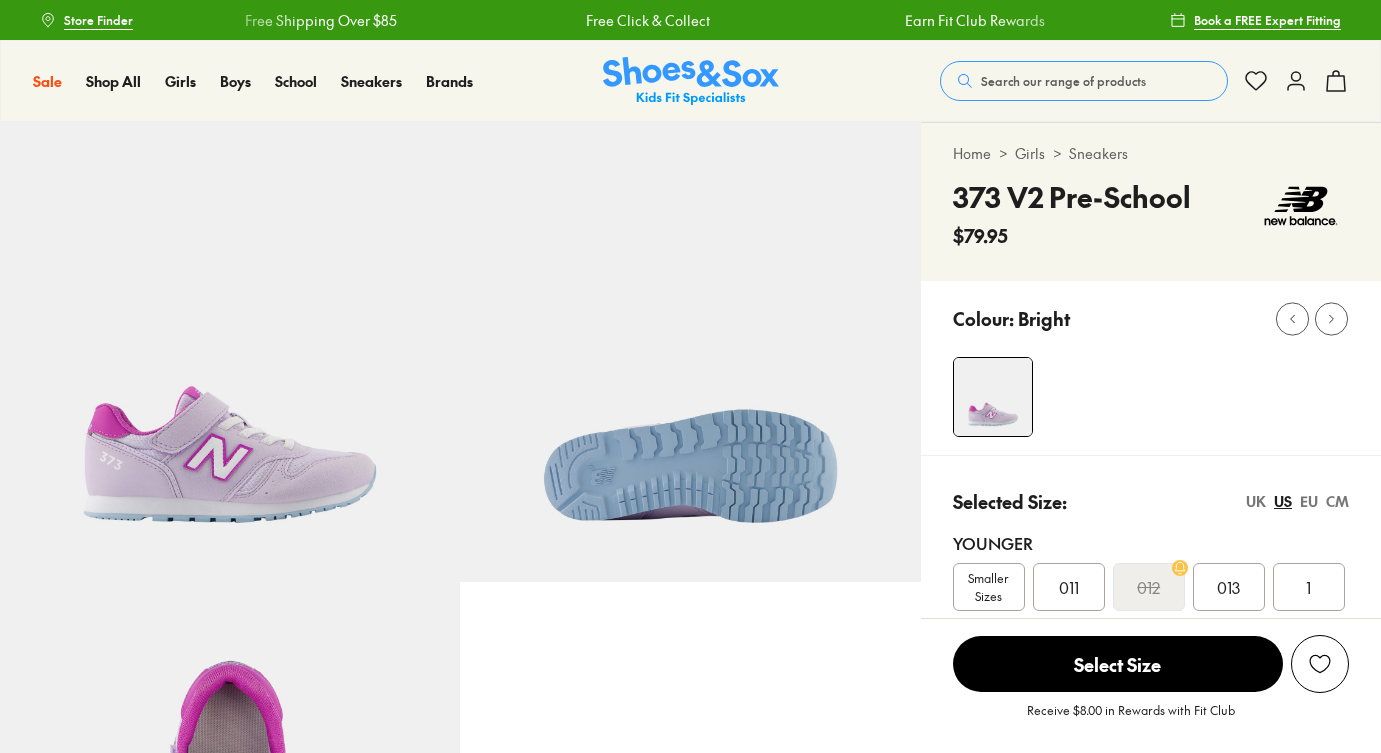 scroll, scrollTop: 0, scrollLeft: 0, axis: both 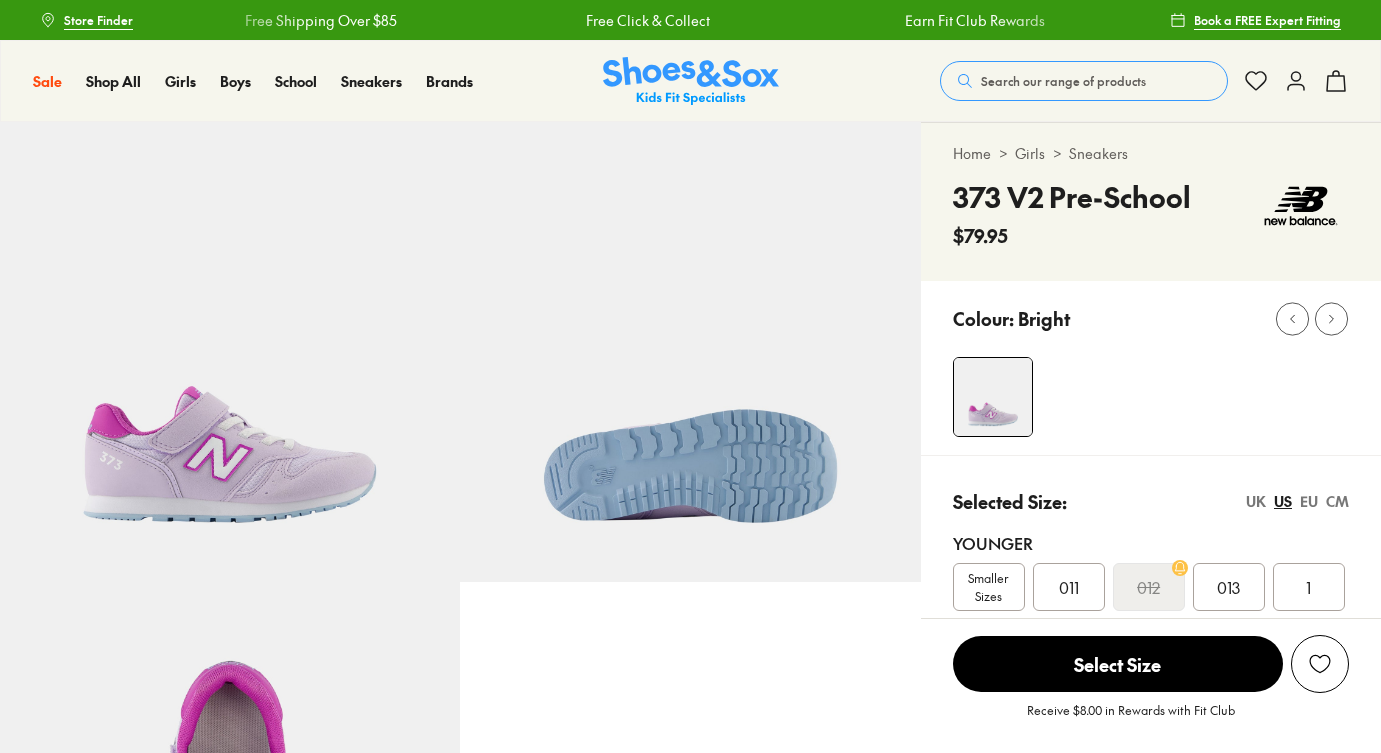 select on "*" 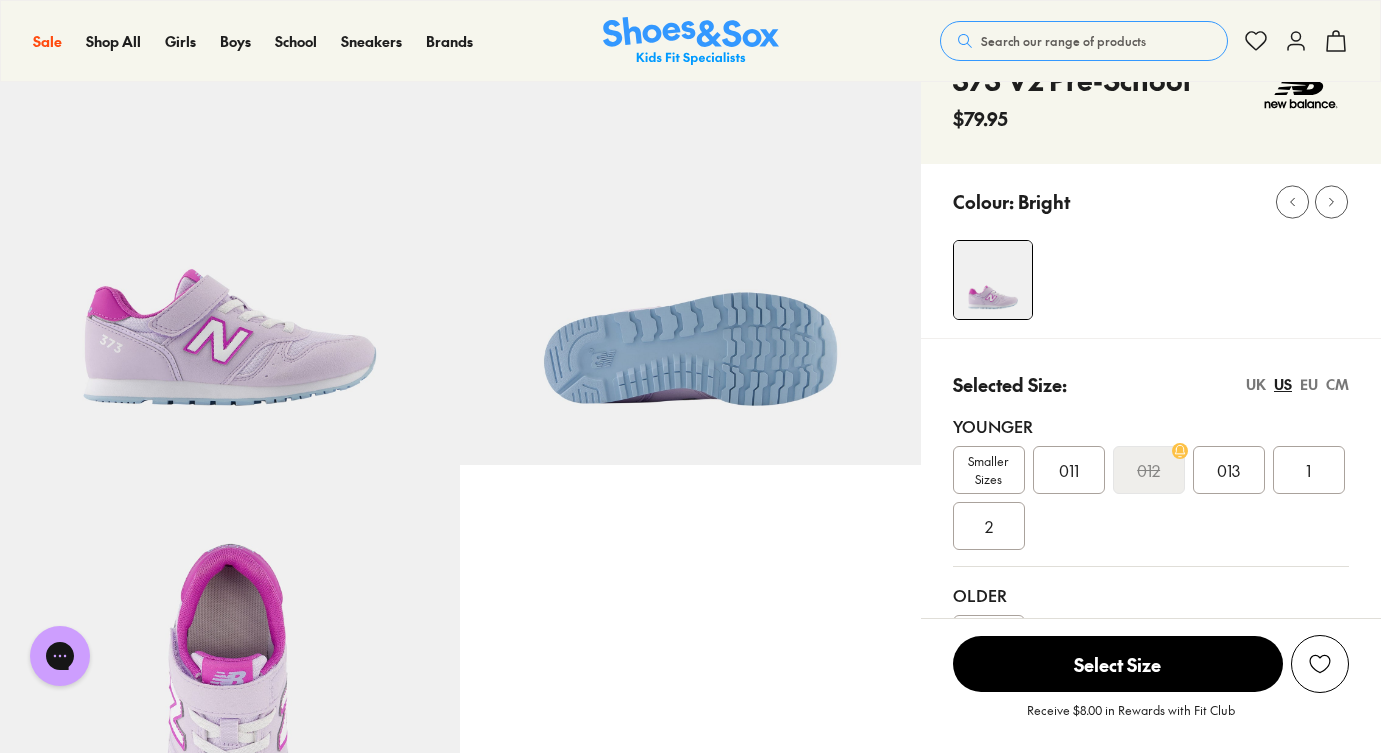 scroll, scrollTop: 213, scrollLeft: 0, axis: vertical 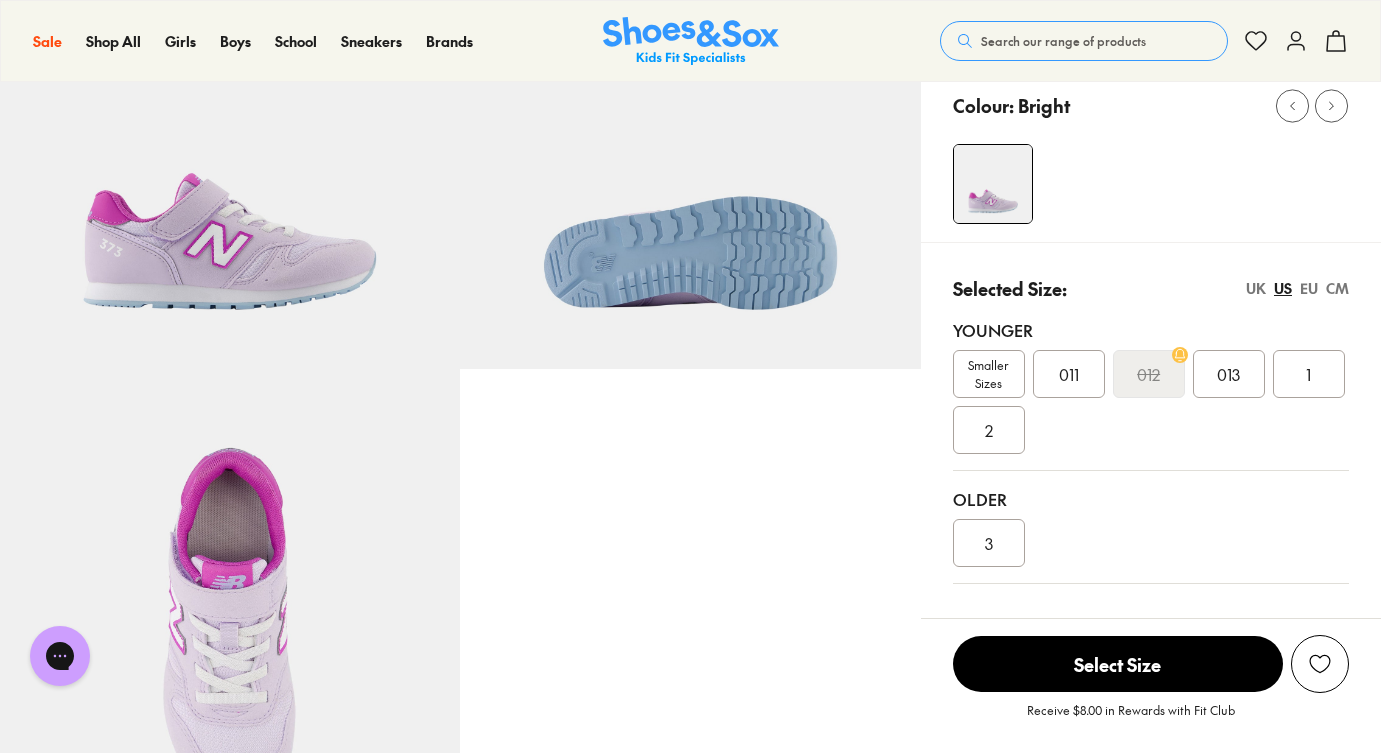 click 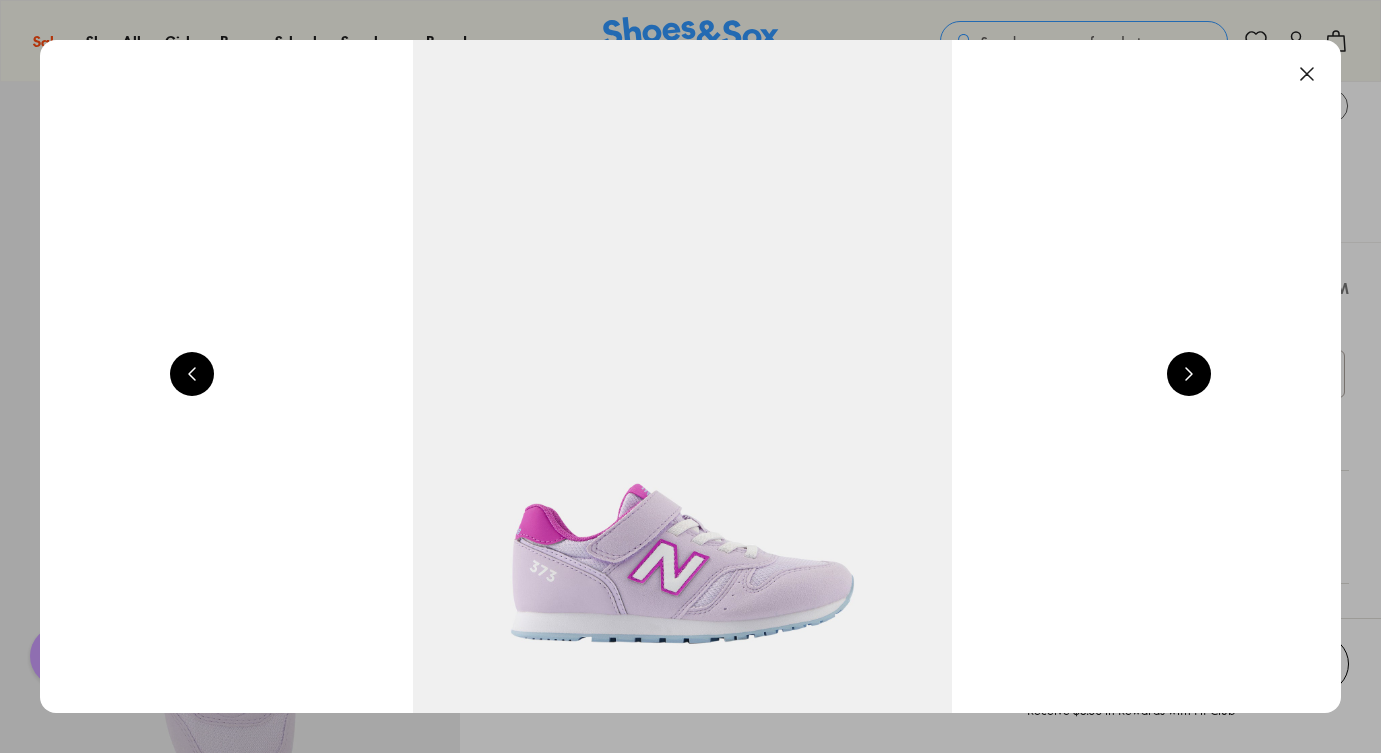 click at bounding box center (1189, 374) 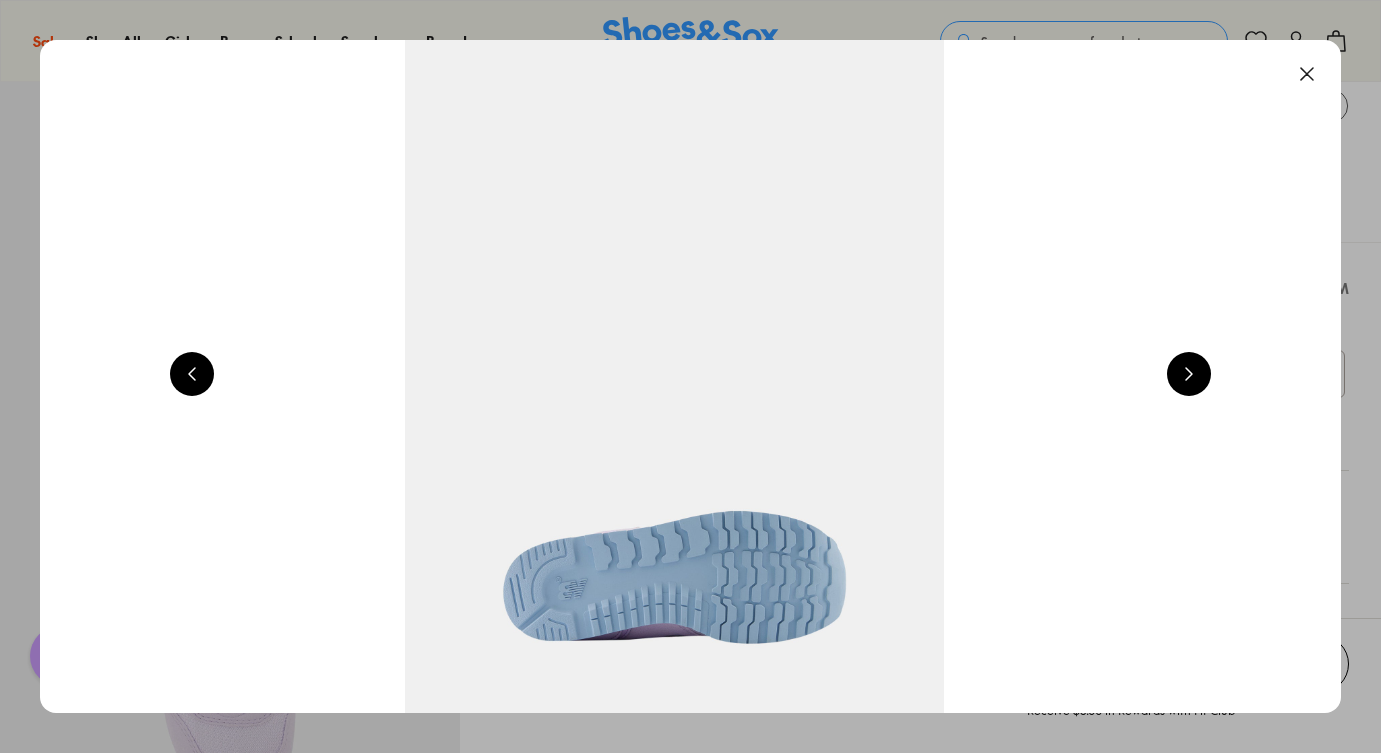 click at bounding box center [1189, 374] 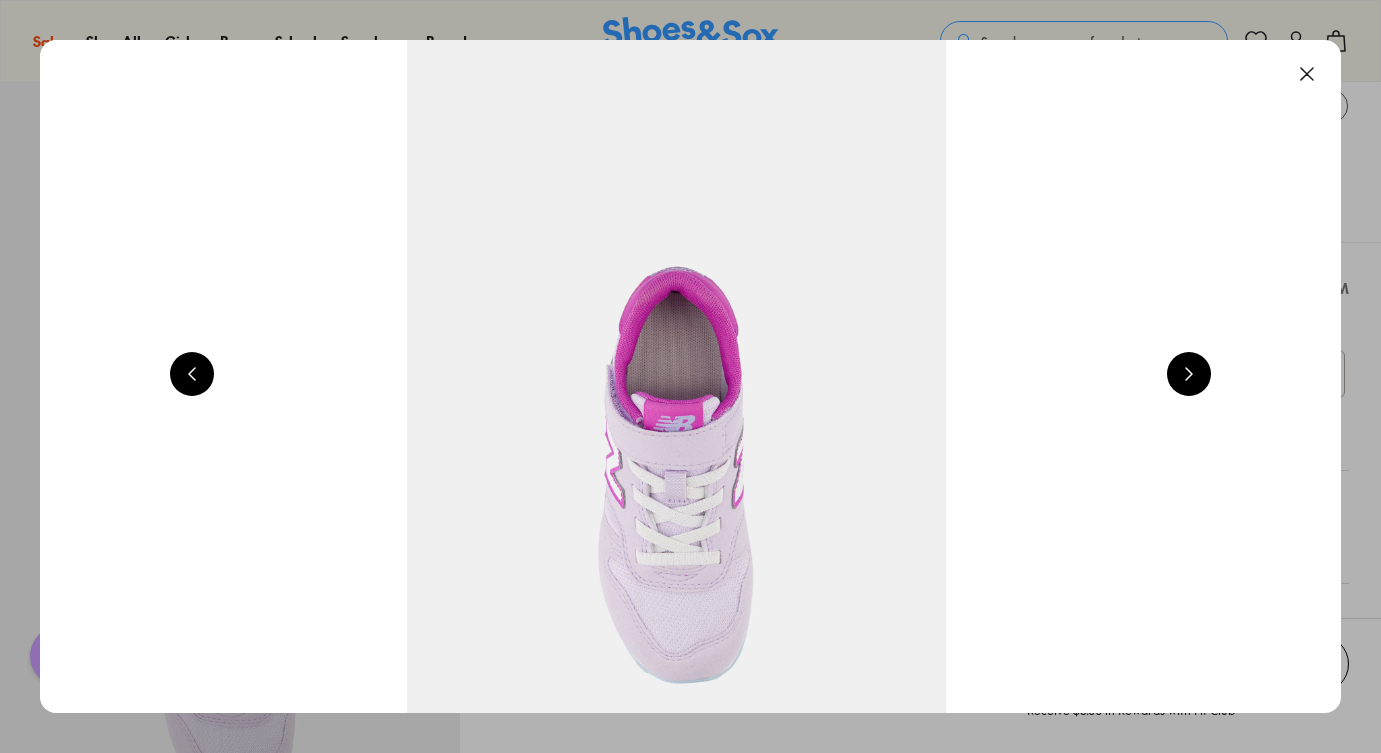 scroll, scrollTop: 0, scrollLeft: 3927, axis: horizontal 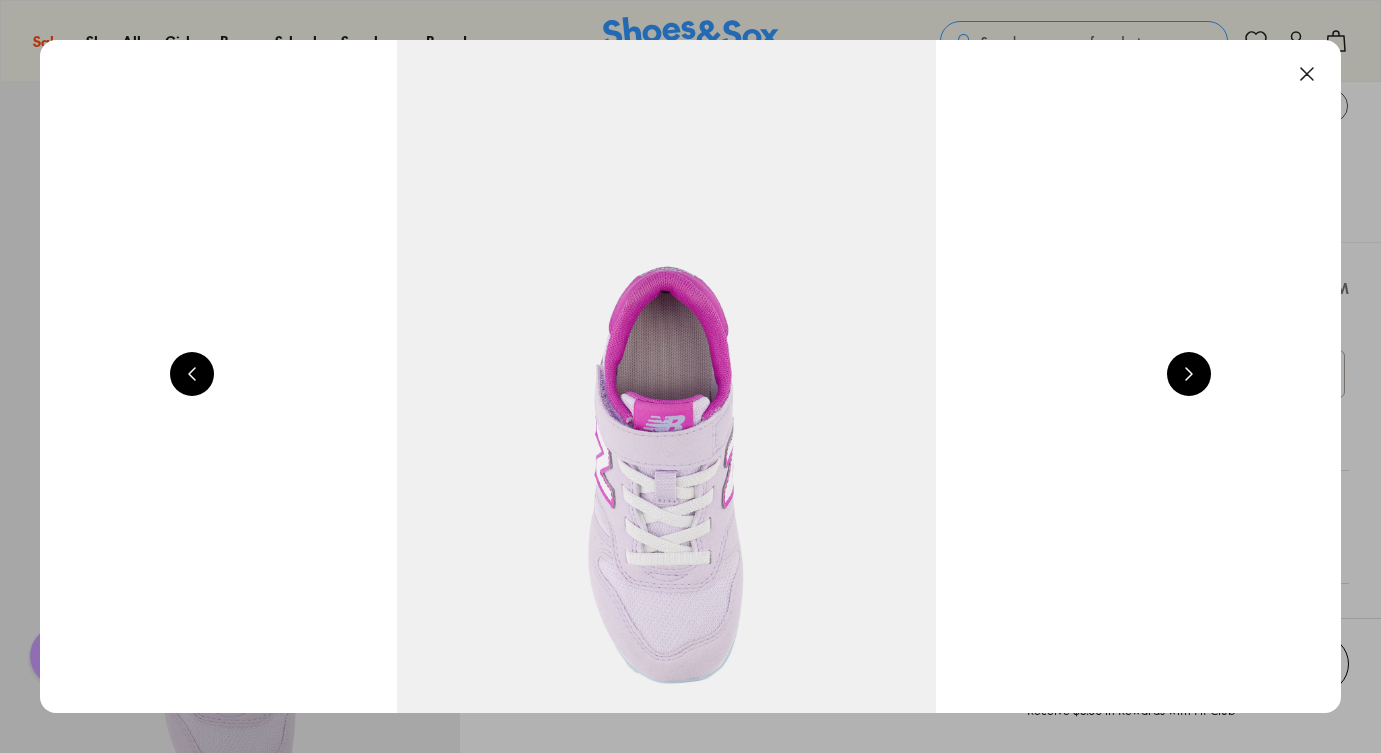 click at bounding box center [1189, 374] 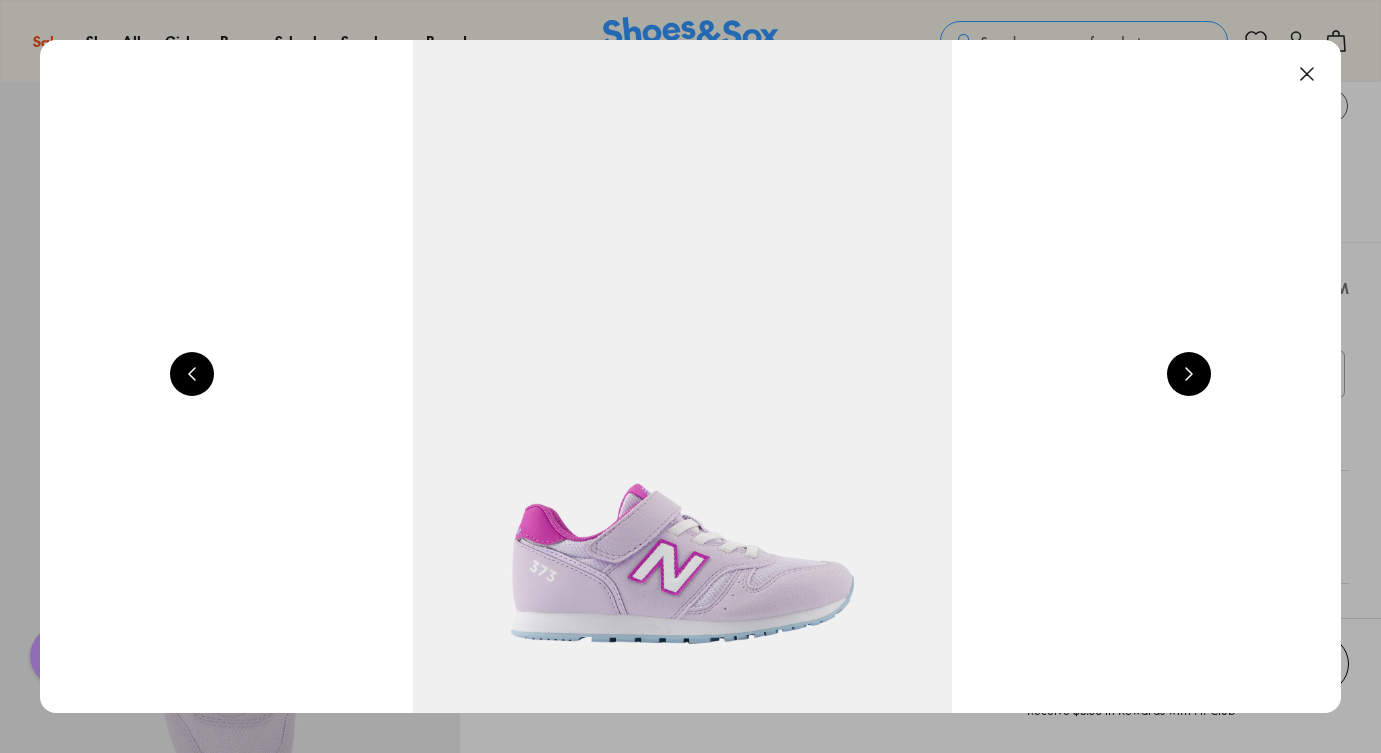 click at bounding box center [1189, 374] 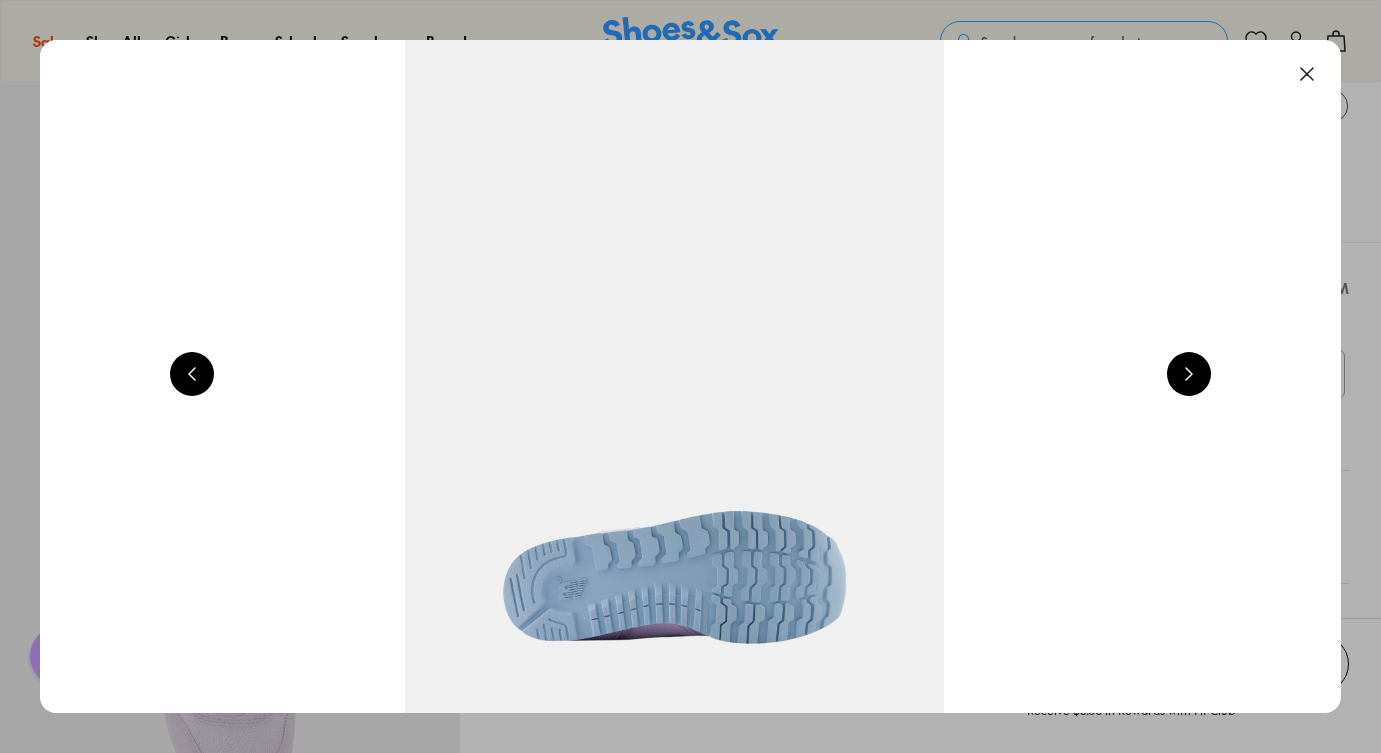 click at bounding box center [1189, 374] 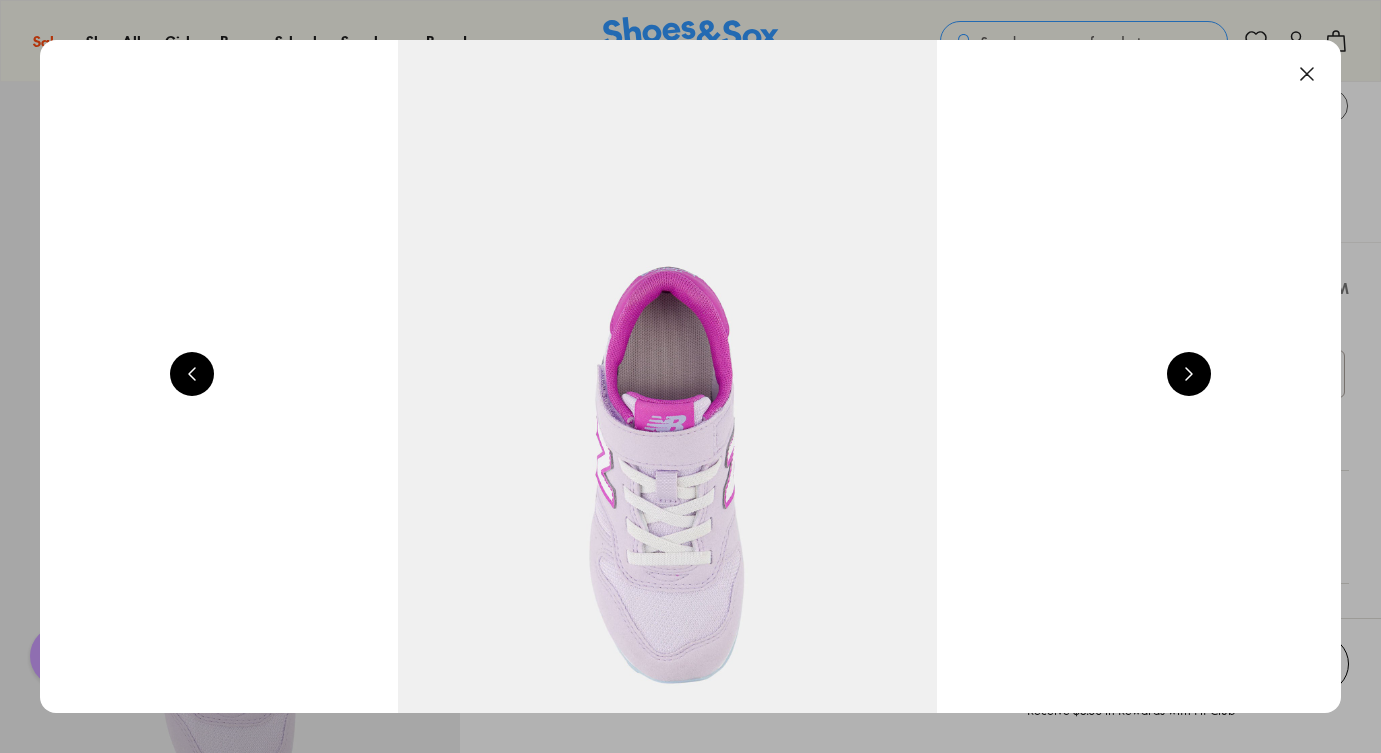 scroll, scrollTop: 0, scrollLeft: 3927, axis: horizontal 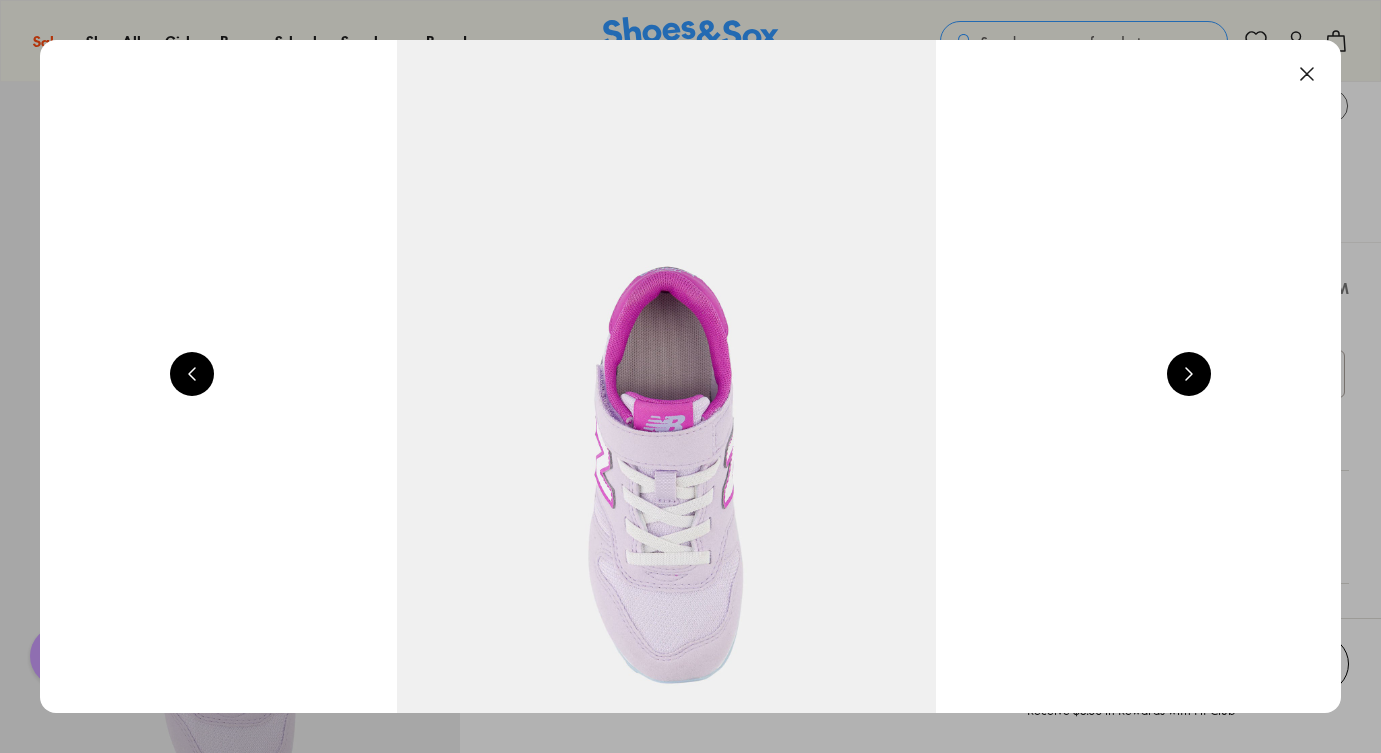 click at bounding box center (1307, 74) 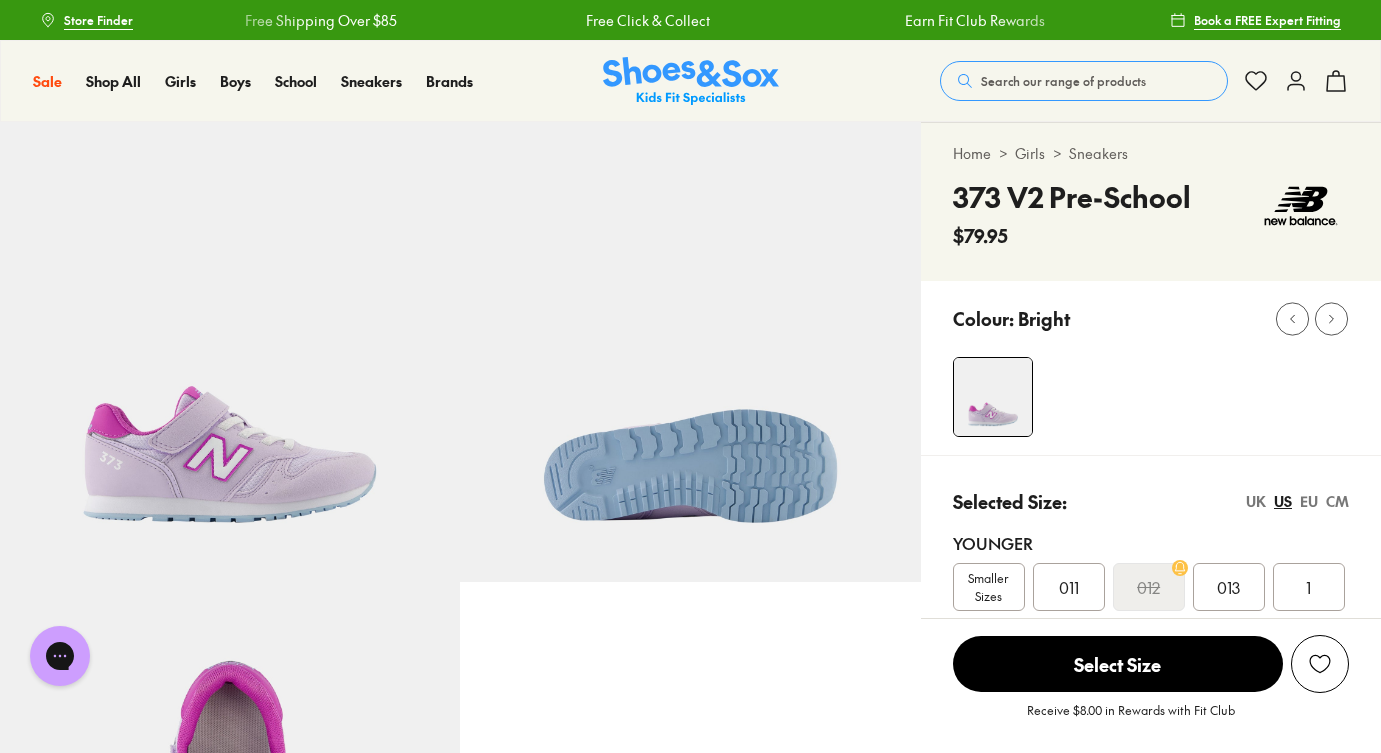 scroll, scrollTop: 0, scrollLeft: 0, axis: both 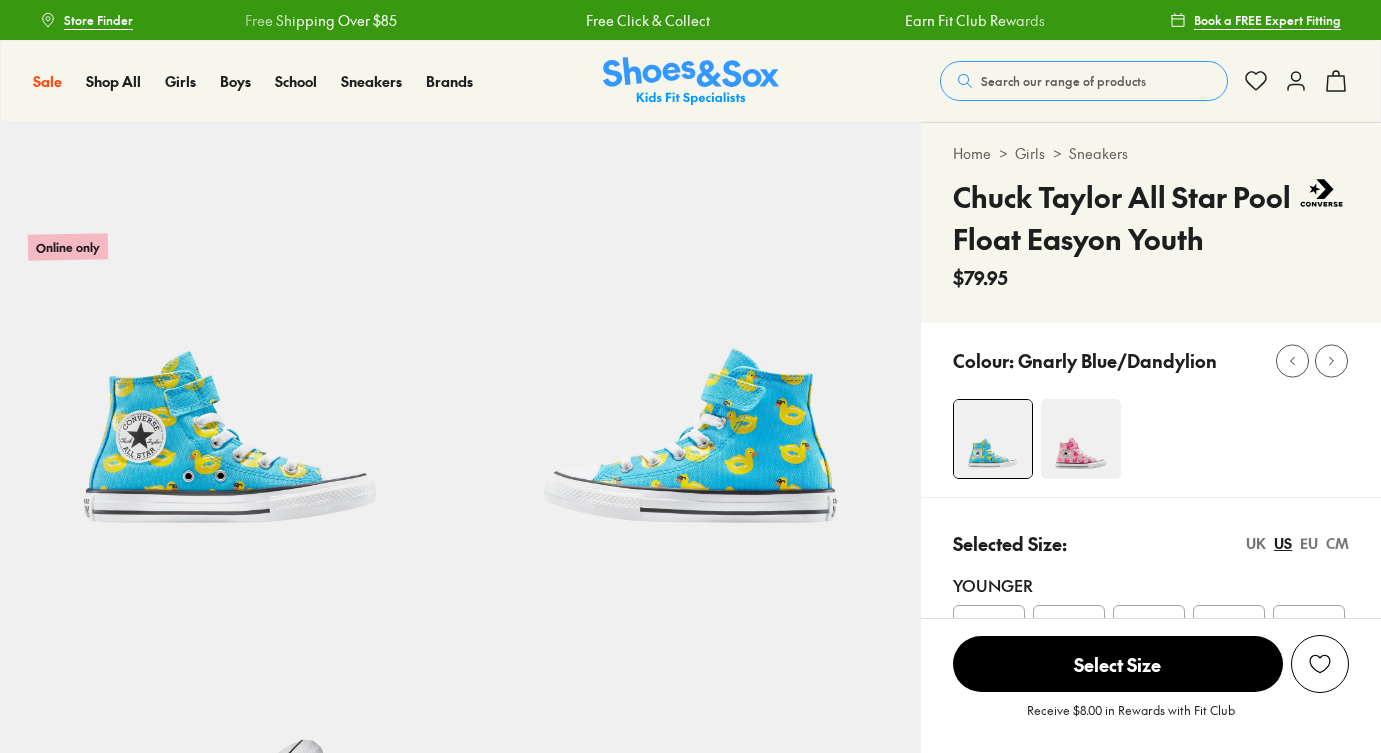 select on "*" 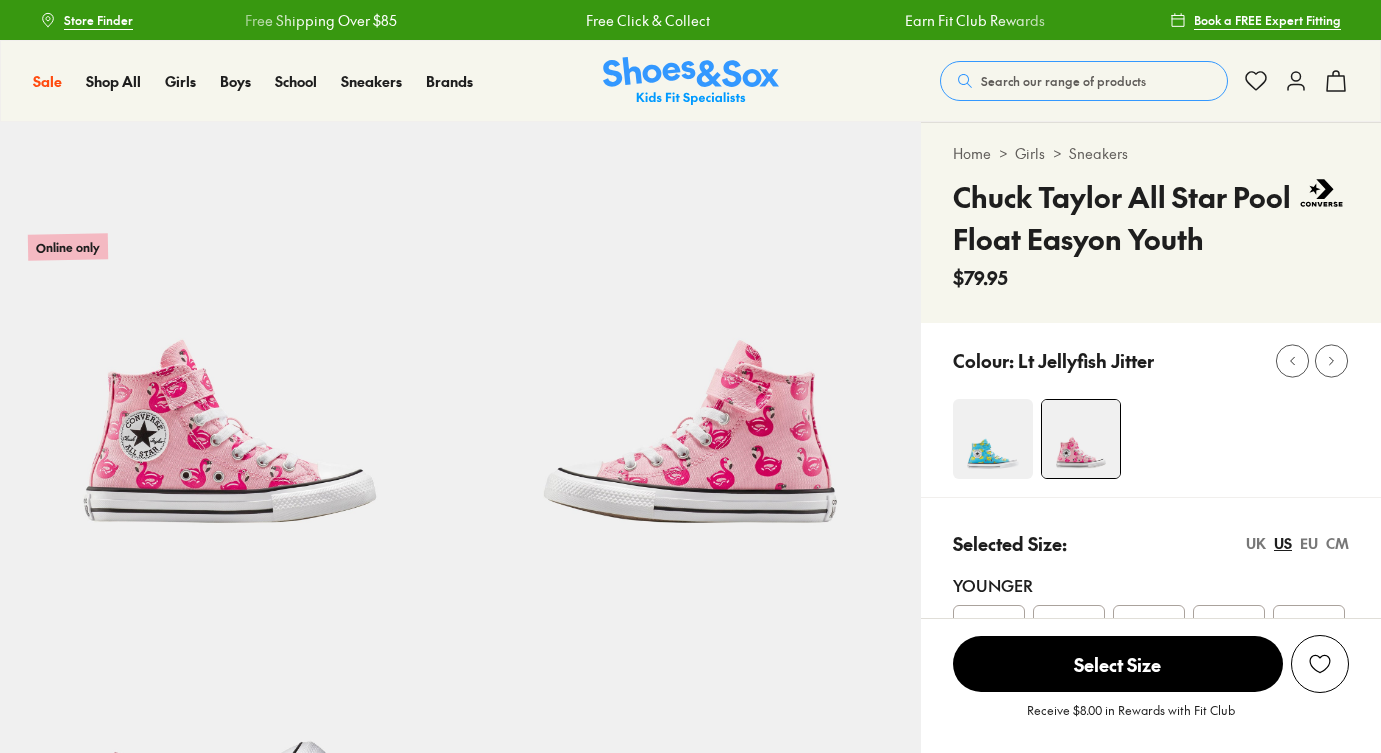 select on "*" 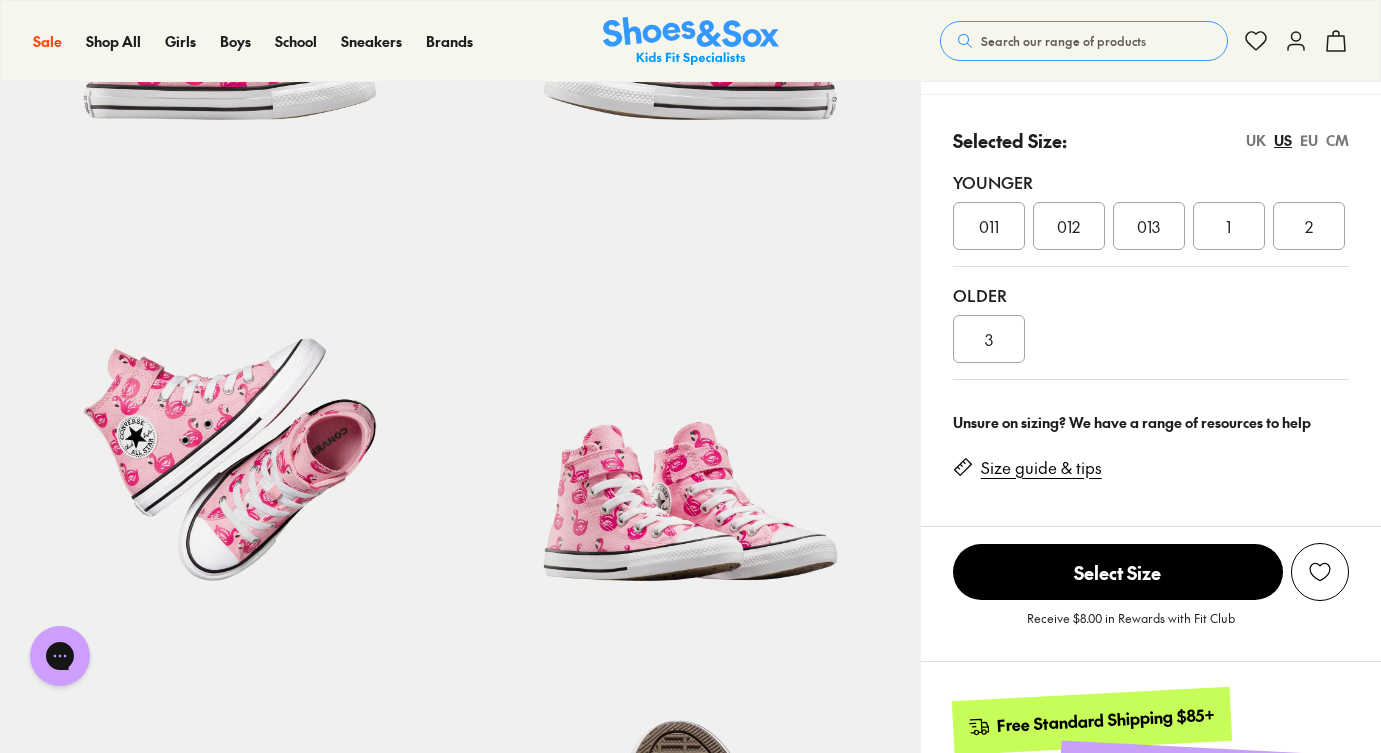 scroll, scrollTop: 427, scrollLeft: 0, axis: vertical 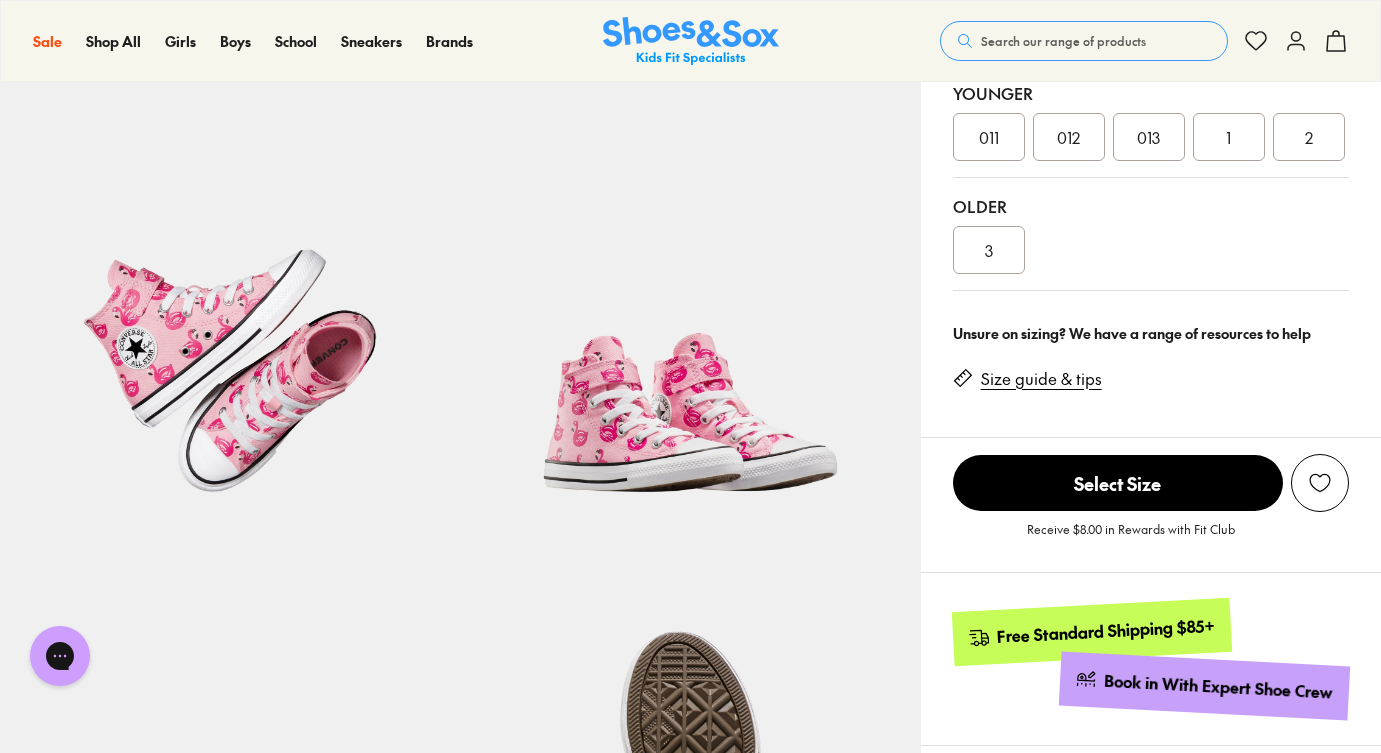 click on "Size guide & tips" at bounding box center [1041, 379] 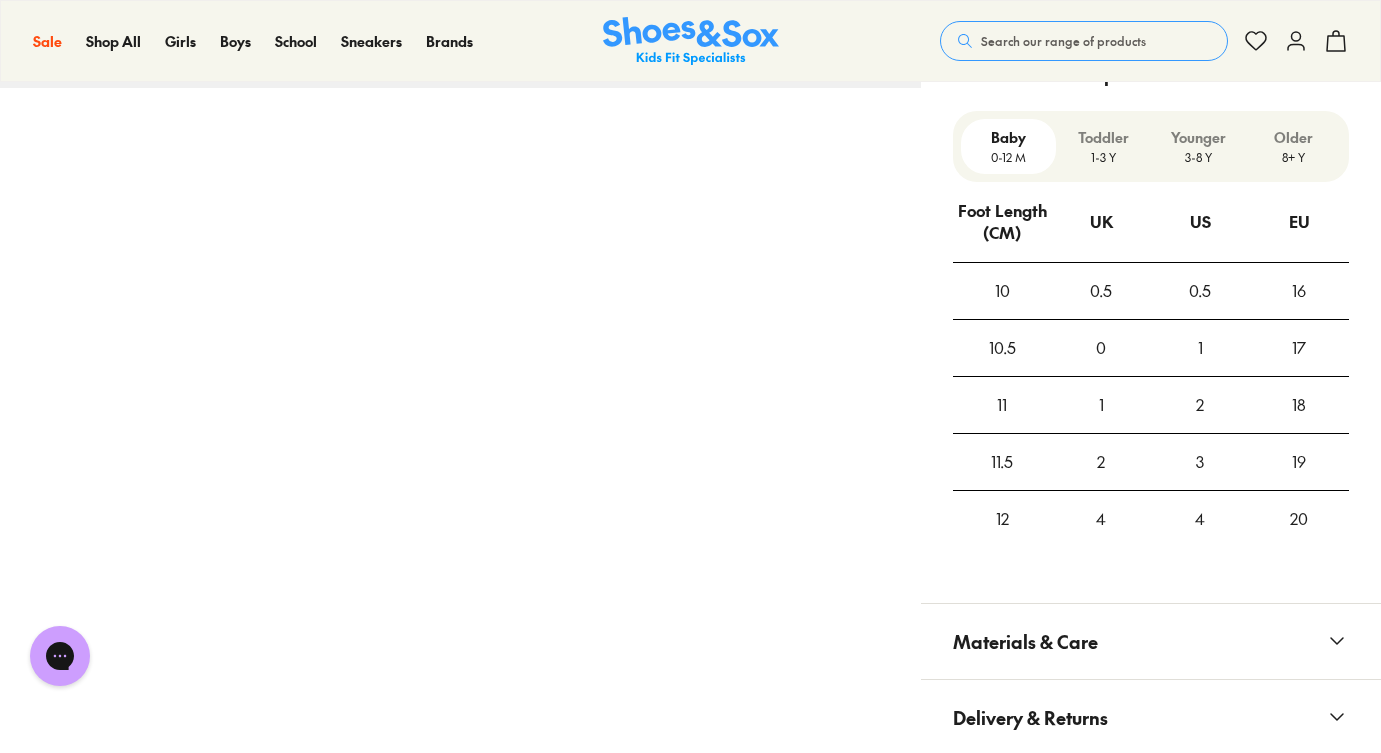 scroll, scrollTop: 1380, scrollLeft: 0, axis: vertical 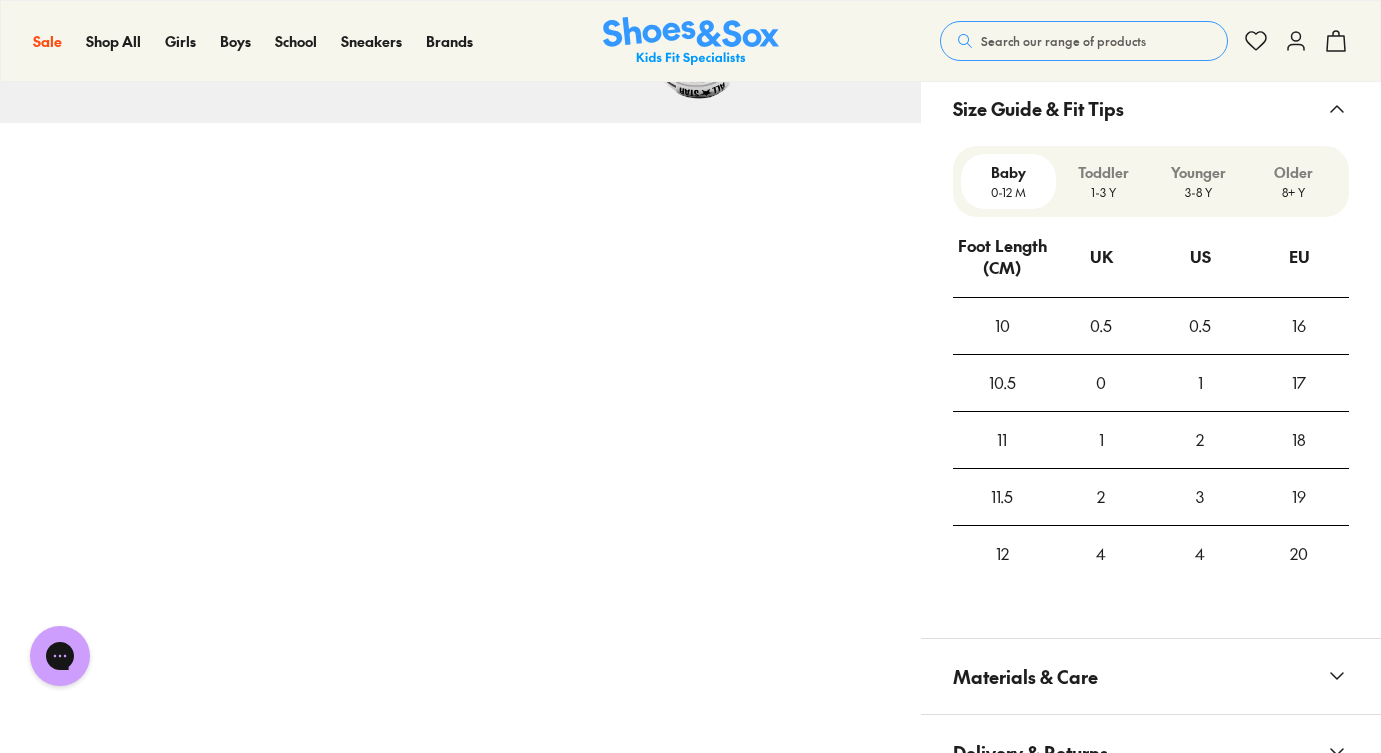 click on "3-8 Y" at bounding box center (1198, 192) 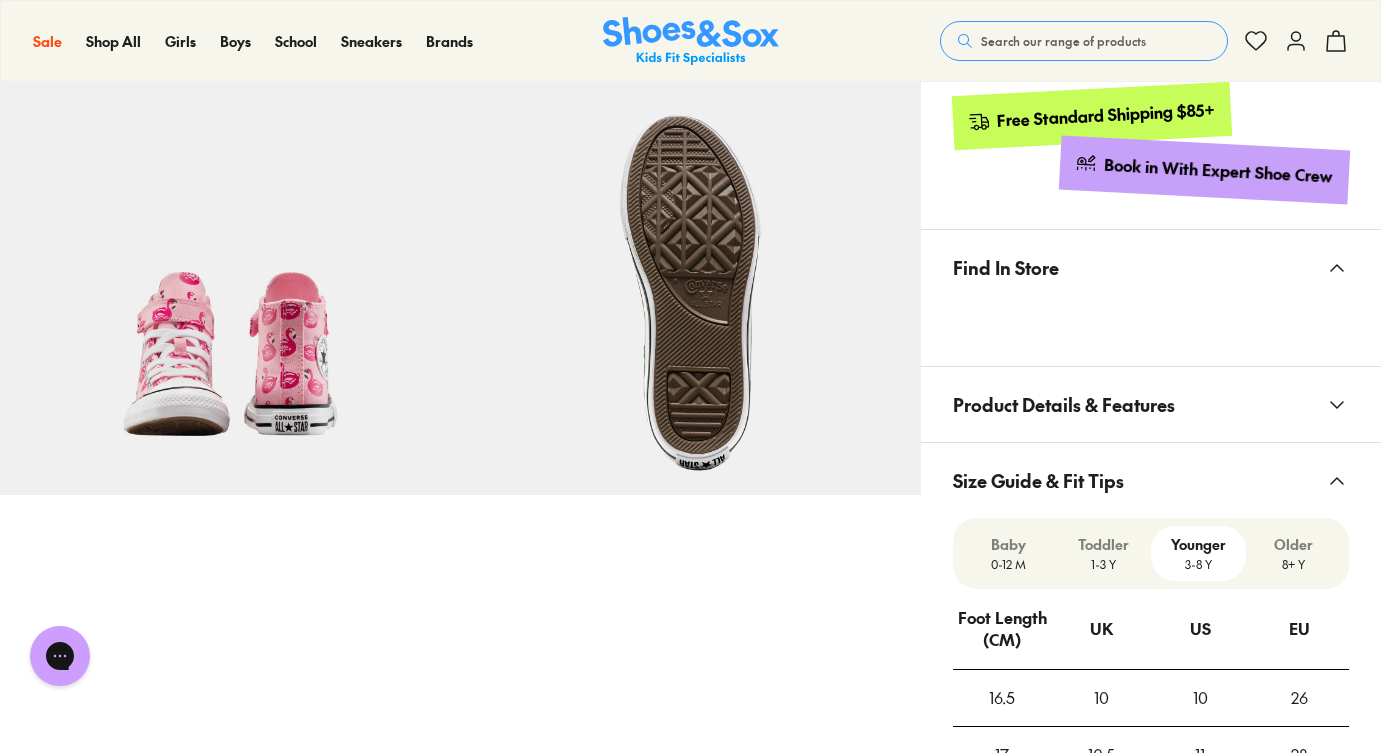 scroll, scrollTop: 997, scrollLeft: 0, axis: vertical 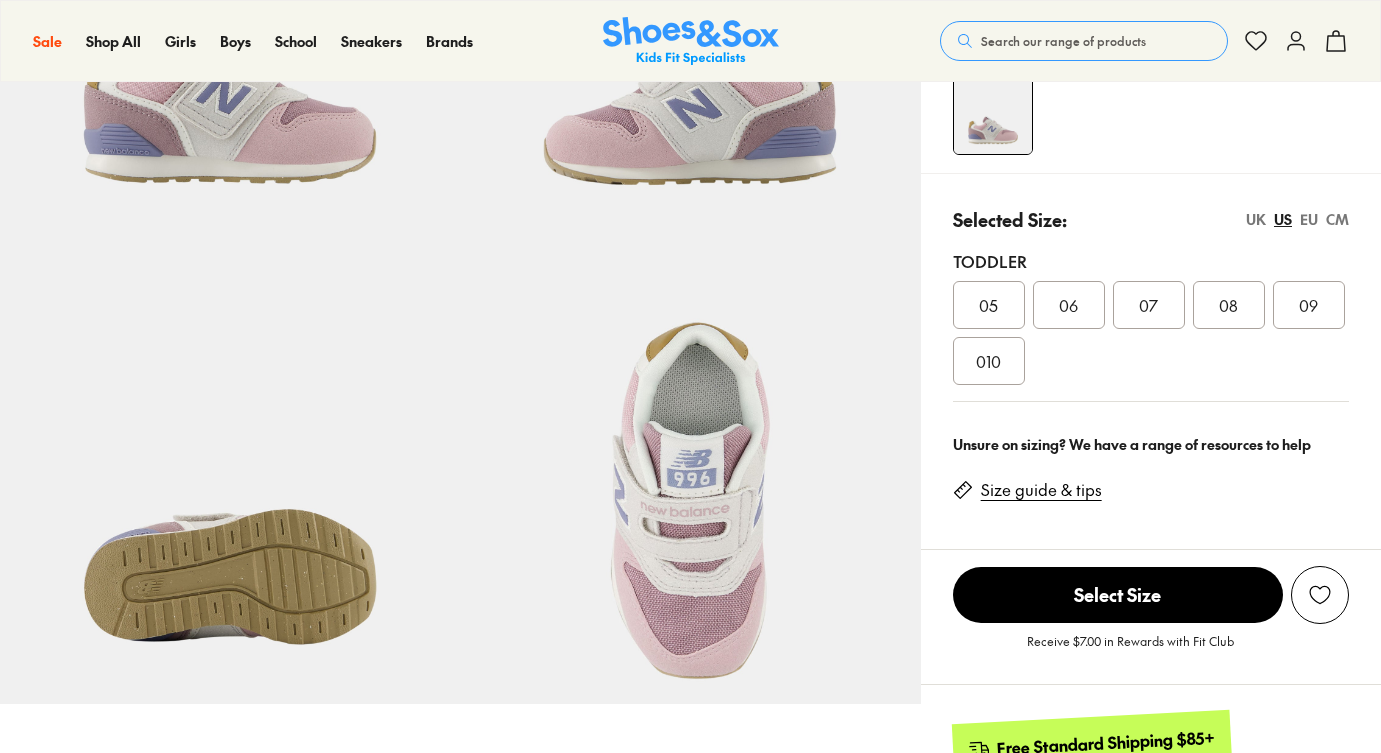 select on "*" 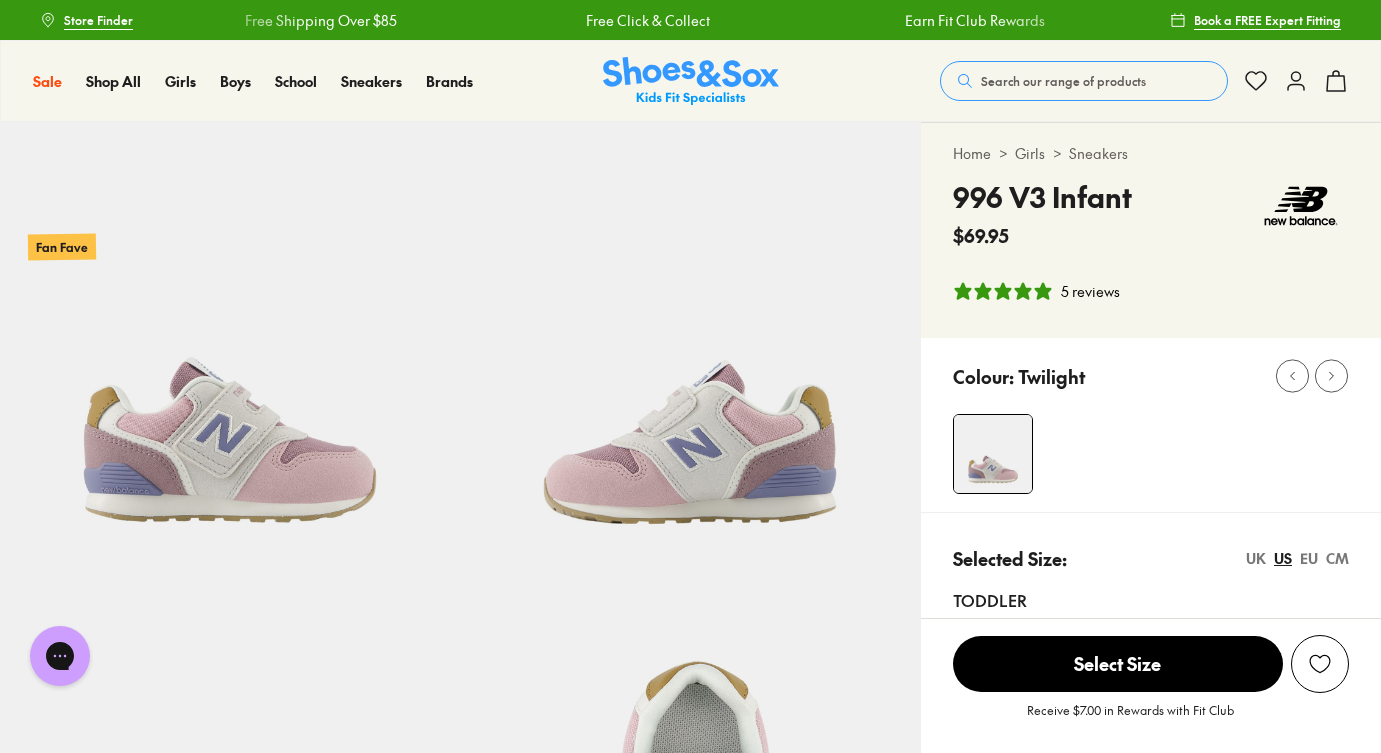 scroll, scrollTop: 0, scrollLeft: 0, axis: both 